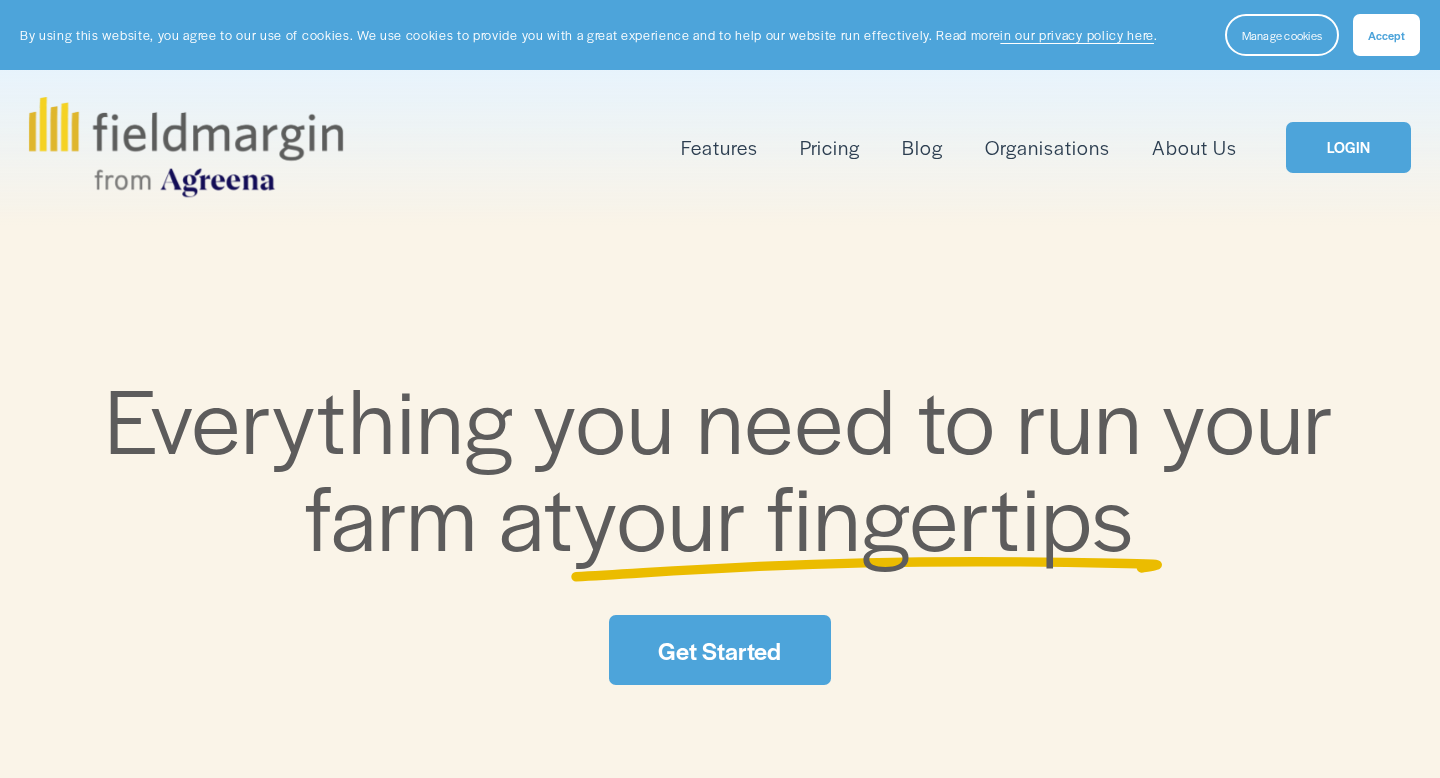 scroll, scrollTop: 0, scrollLeft: 0, axis: both 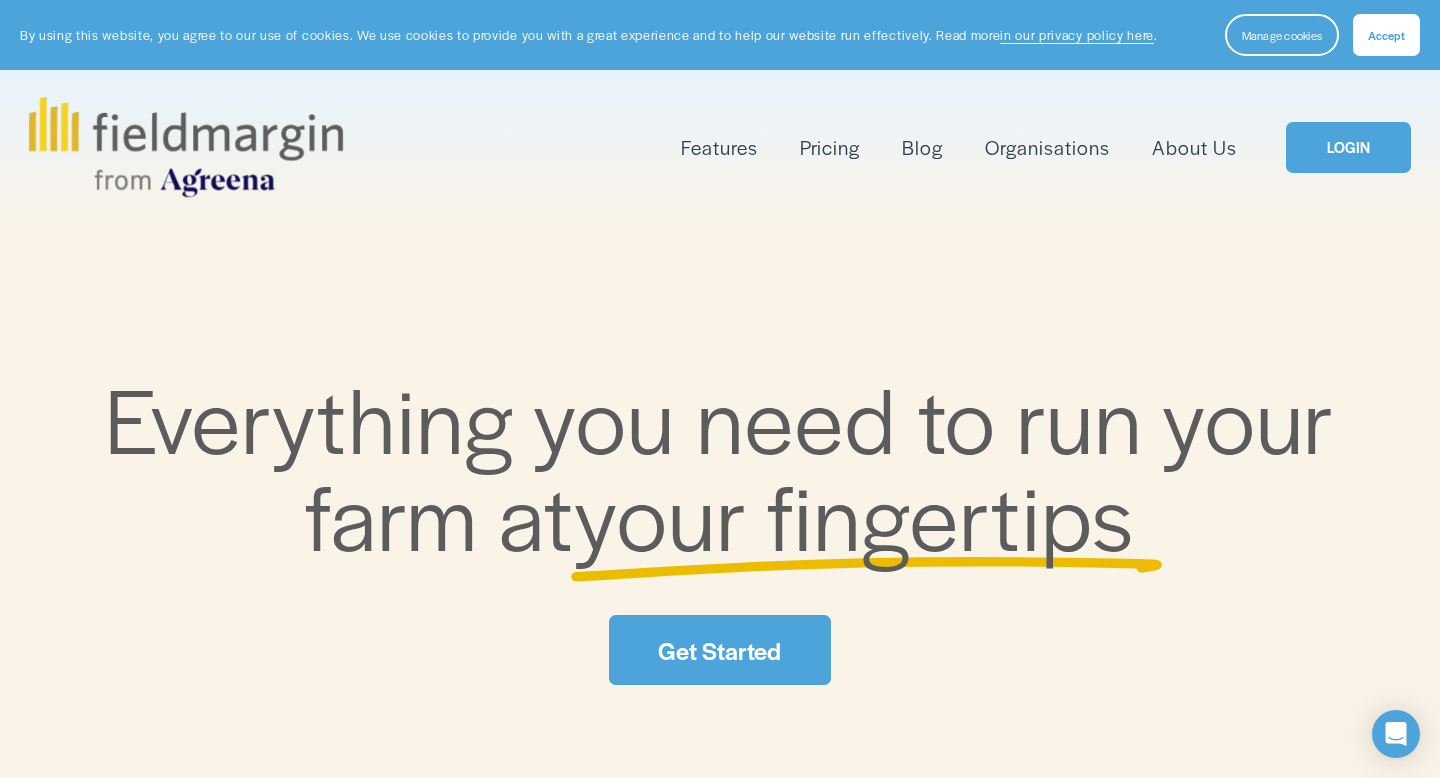 click on "Get Started" at bounding box center (719, 650) 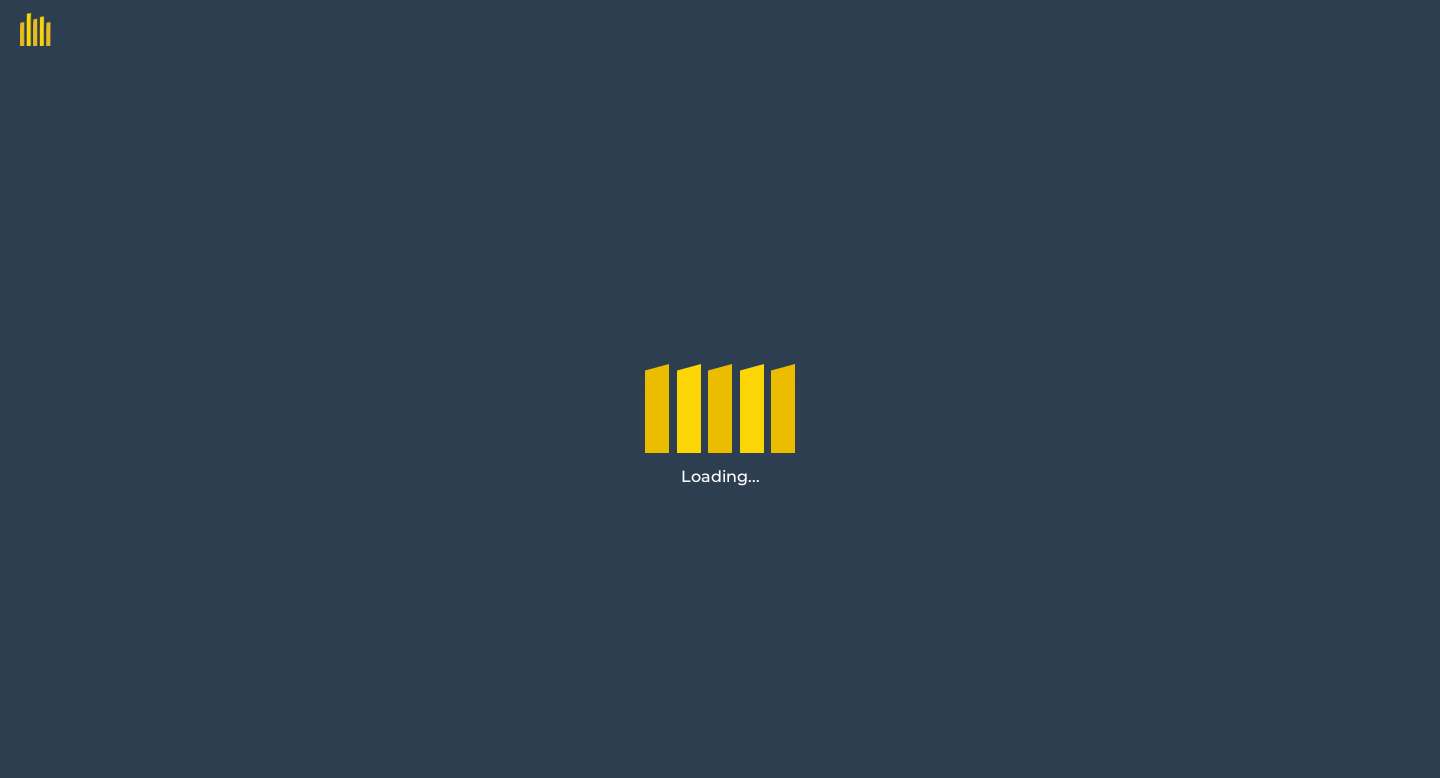 scroll, scrollTop: 0, scrollLeft: 0, axis: both 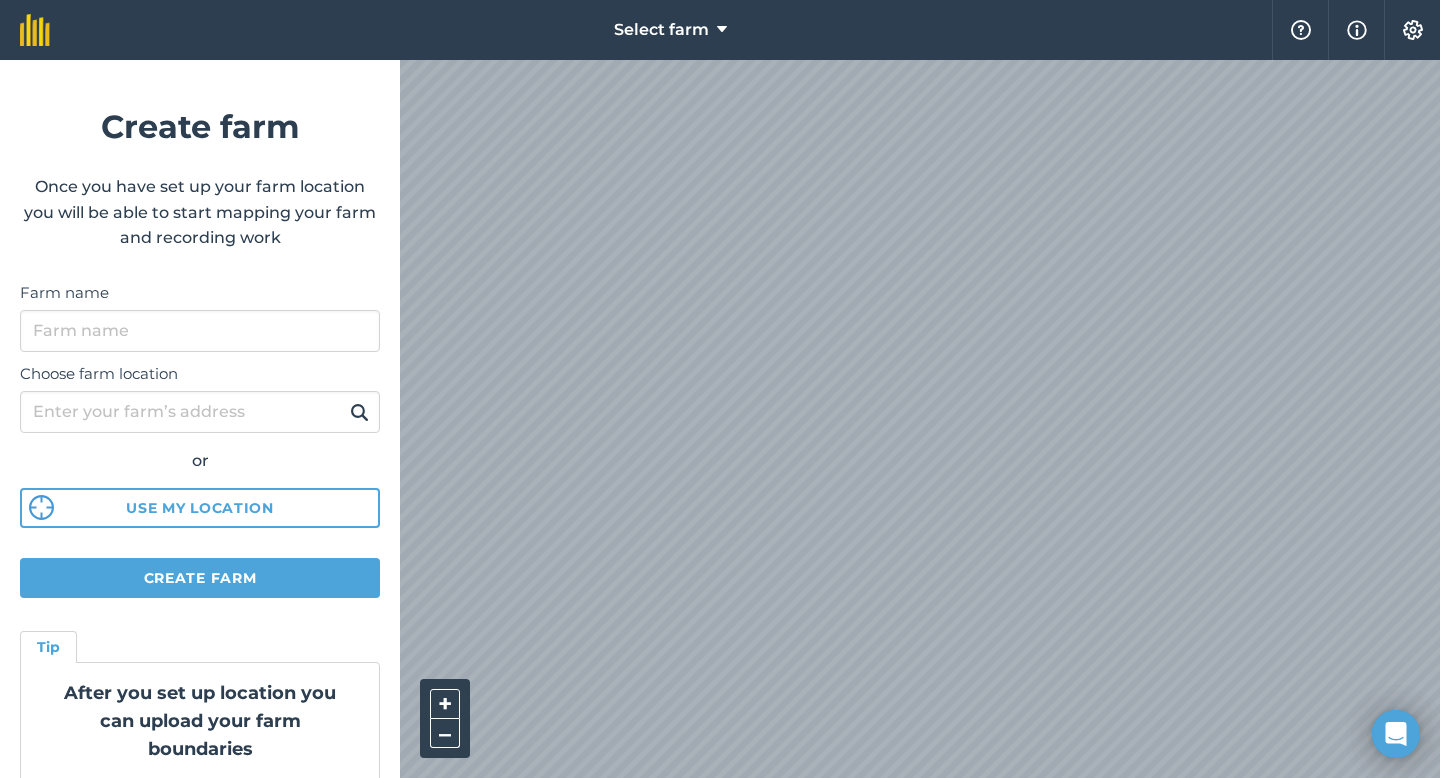 click on "Farm name" at bounding box center (200, 316) 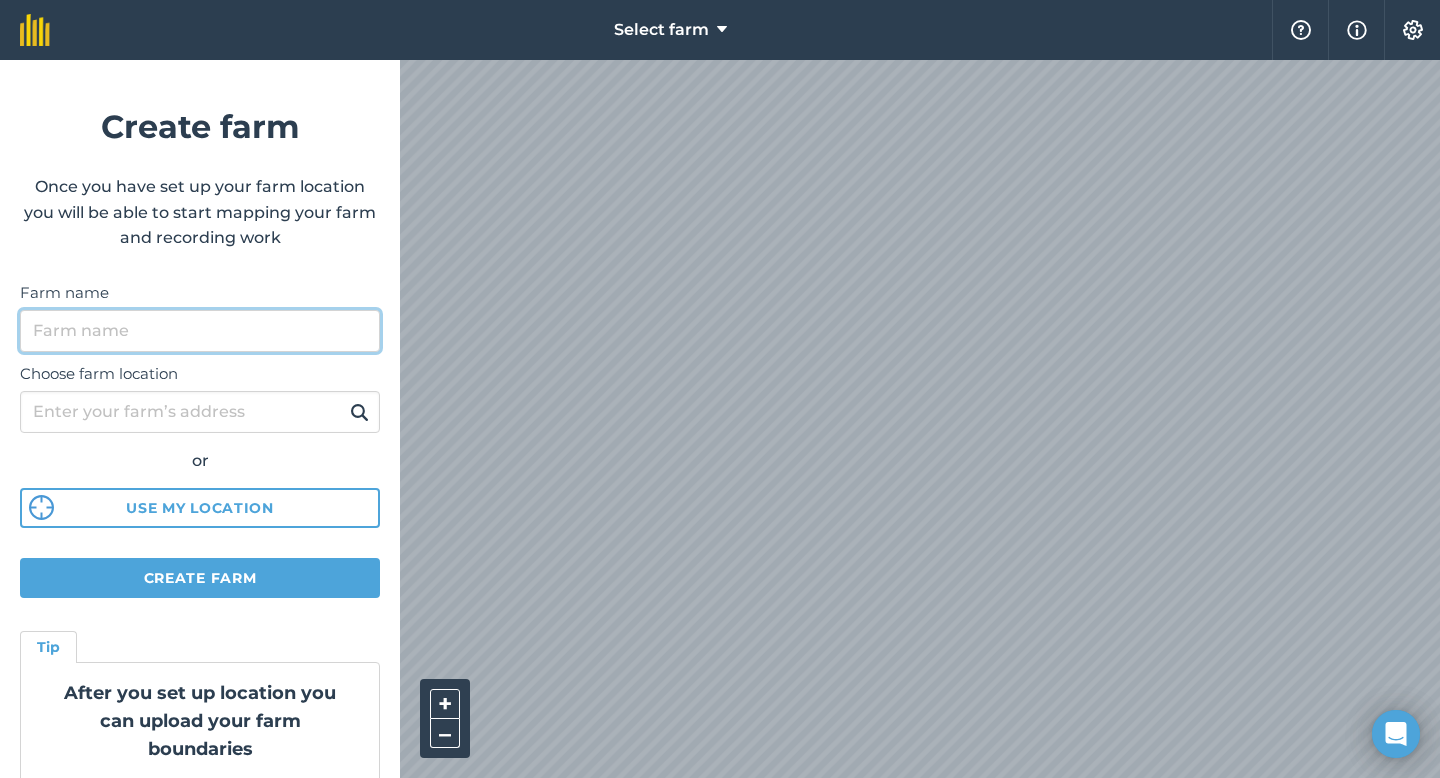 click on "Farm name" at bounding box center [200, 331] 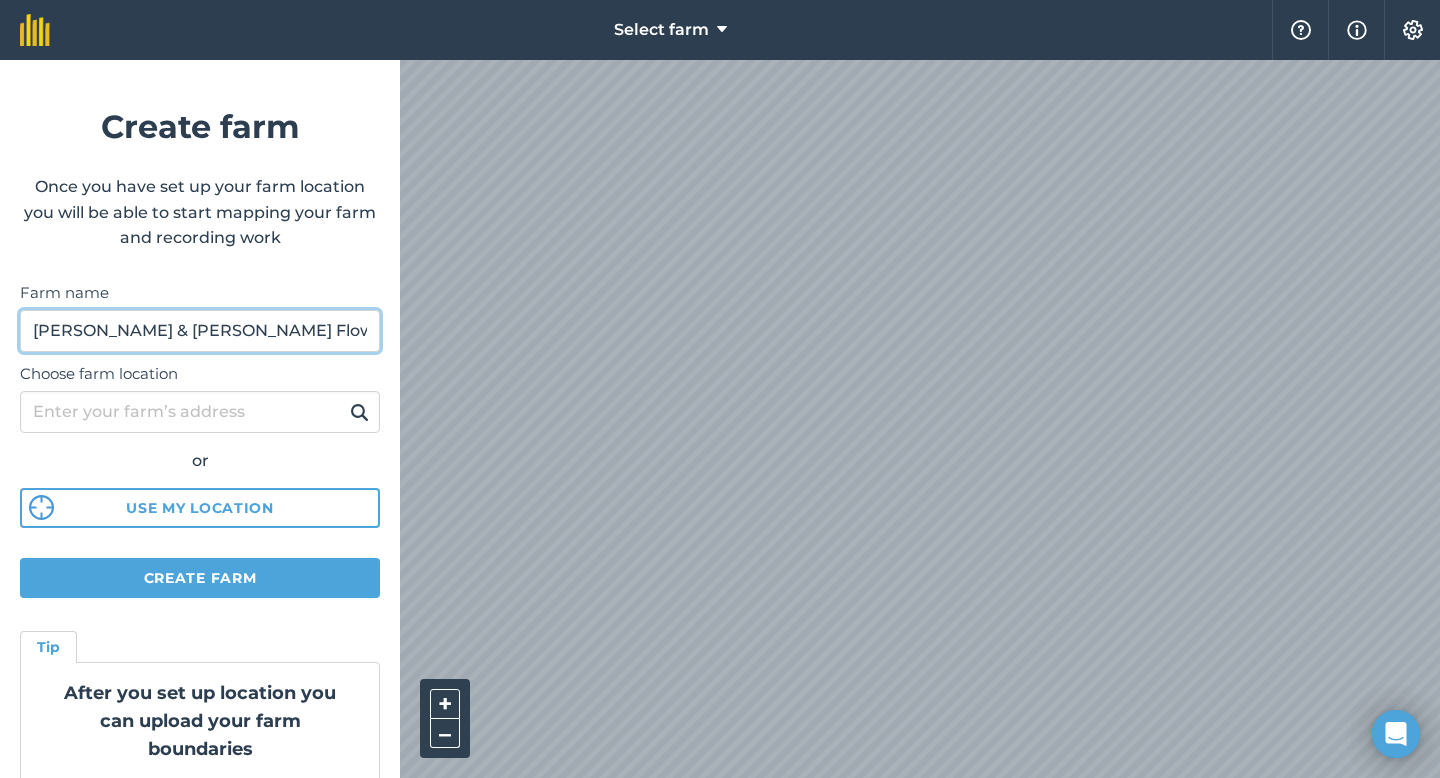 type on "Ornelas & Toste Flowers" 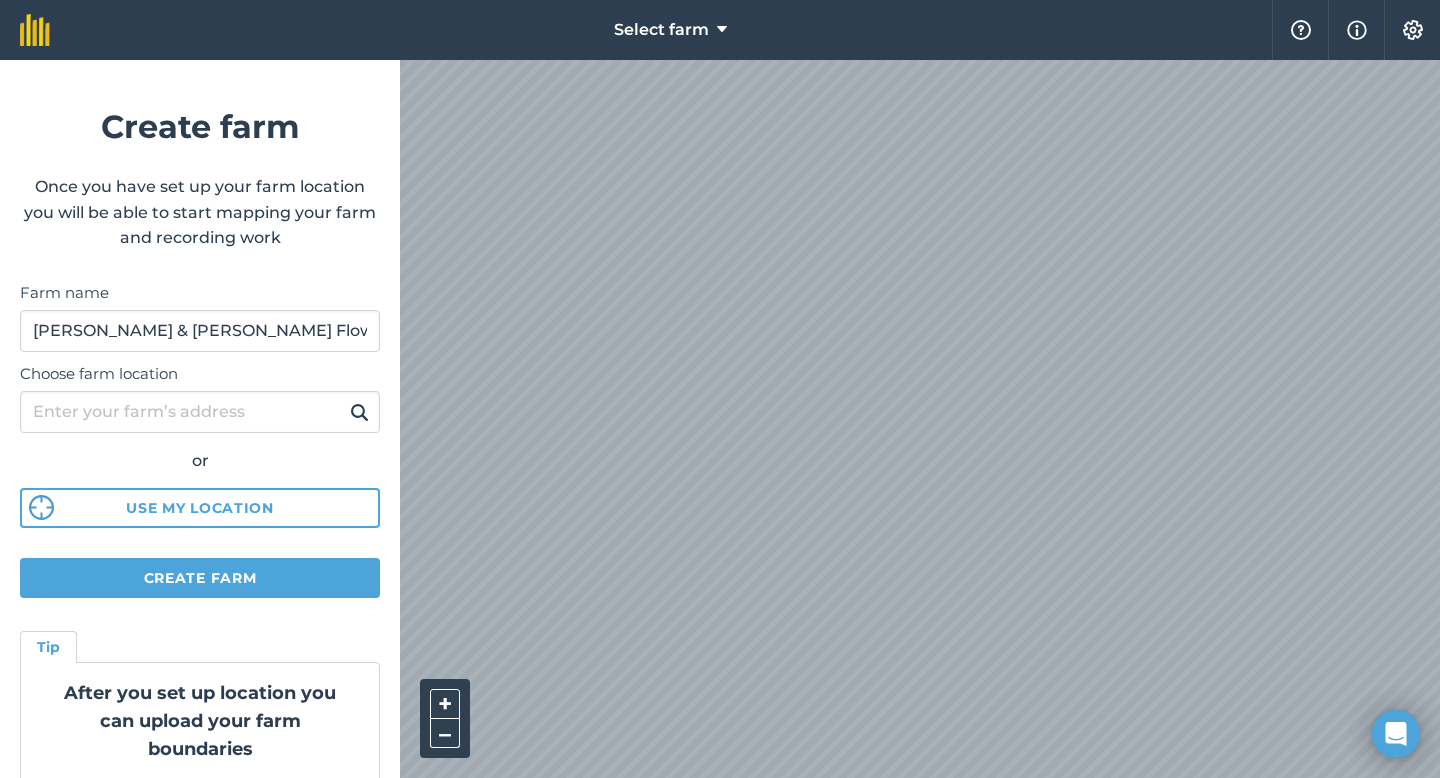 click on "Choose farm location or   Use my location" at bounding box center (200, 440) 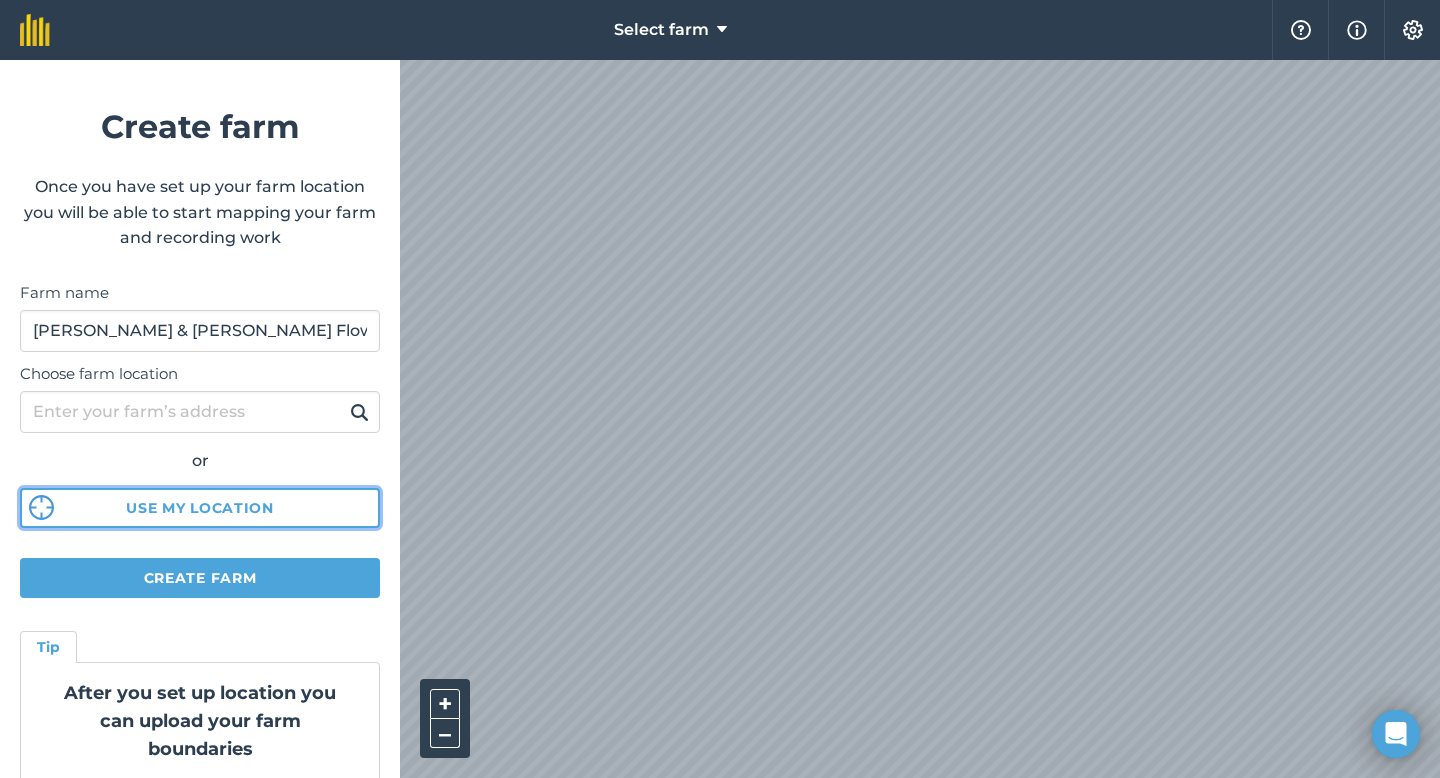 click on "Use my location" at bounding box center [200, 508] 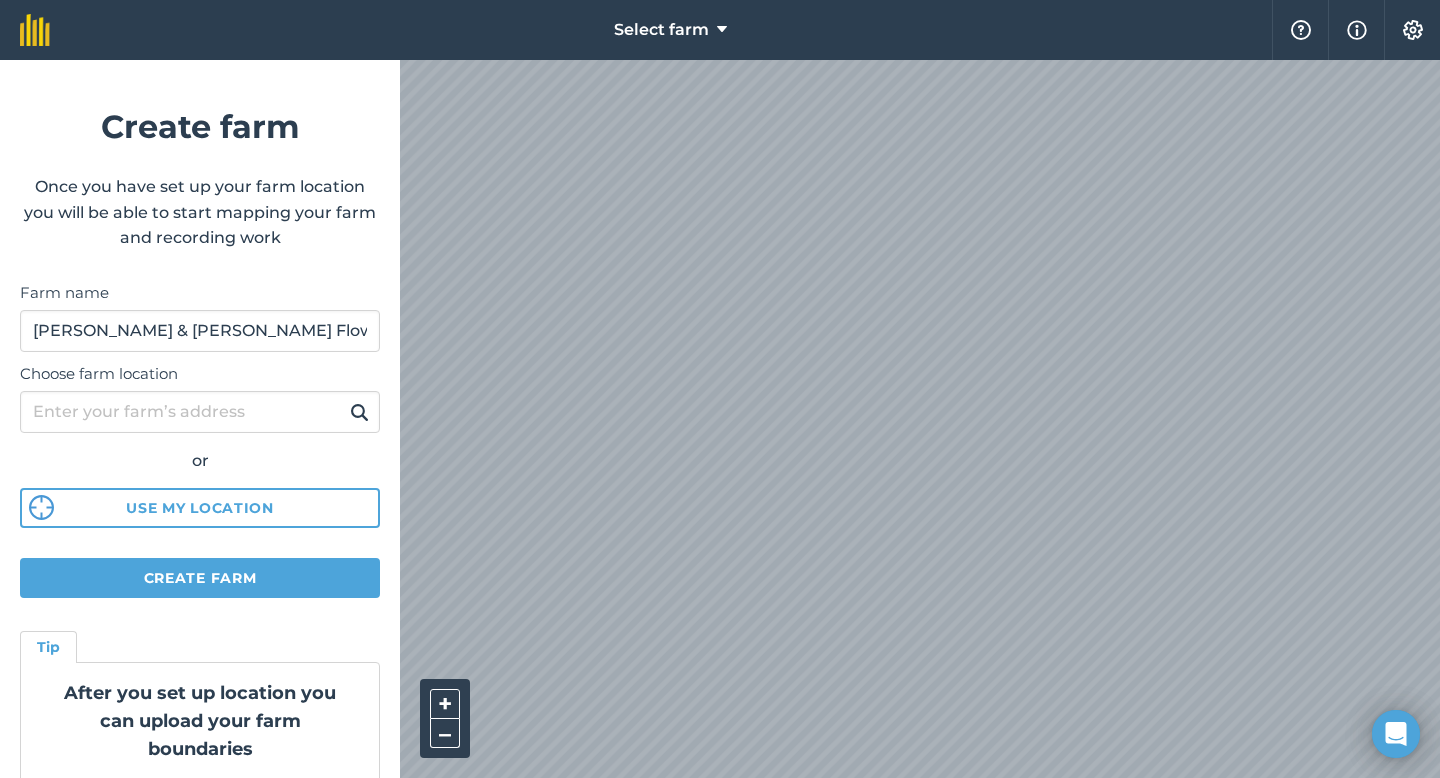 scroll, scrollTop: 67, scrollLeft: 0, axis: vertical 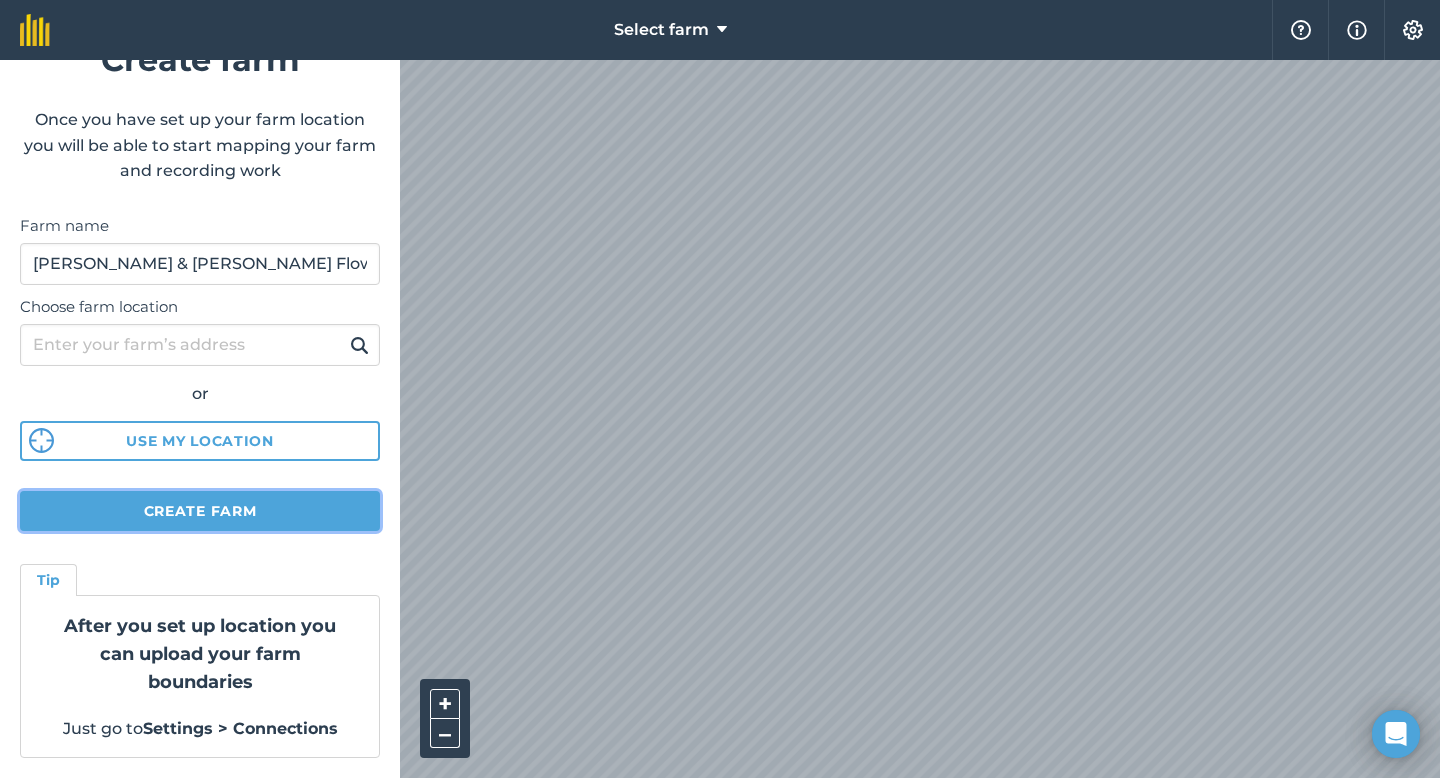 click on "Create farm" at bounding box center (200, 511) 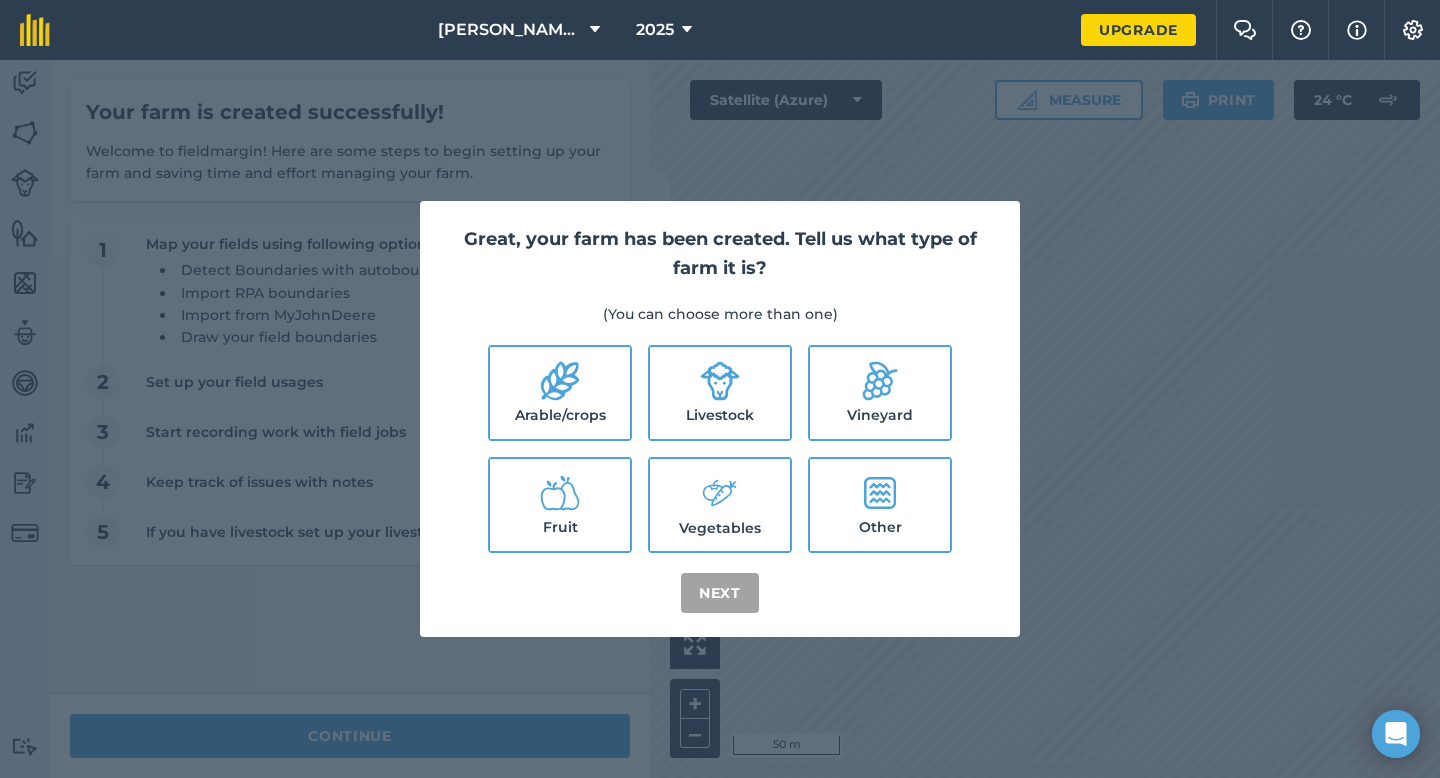 click on "Other" at bounding box center [880, 505] 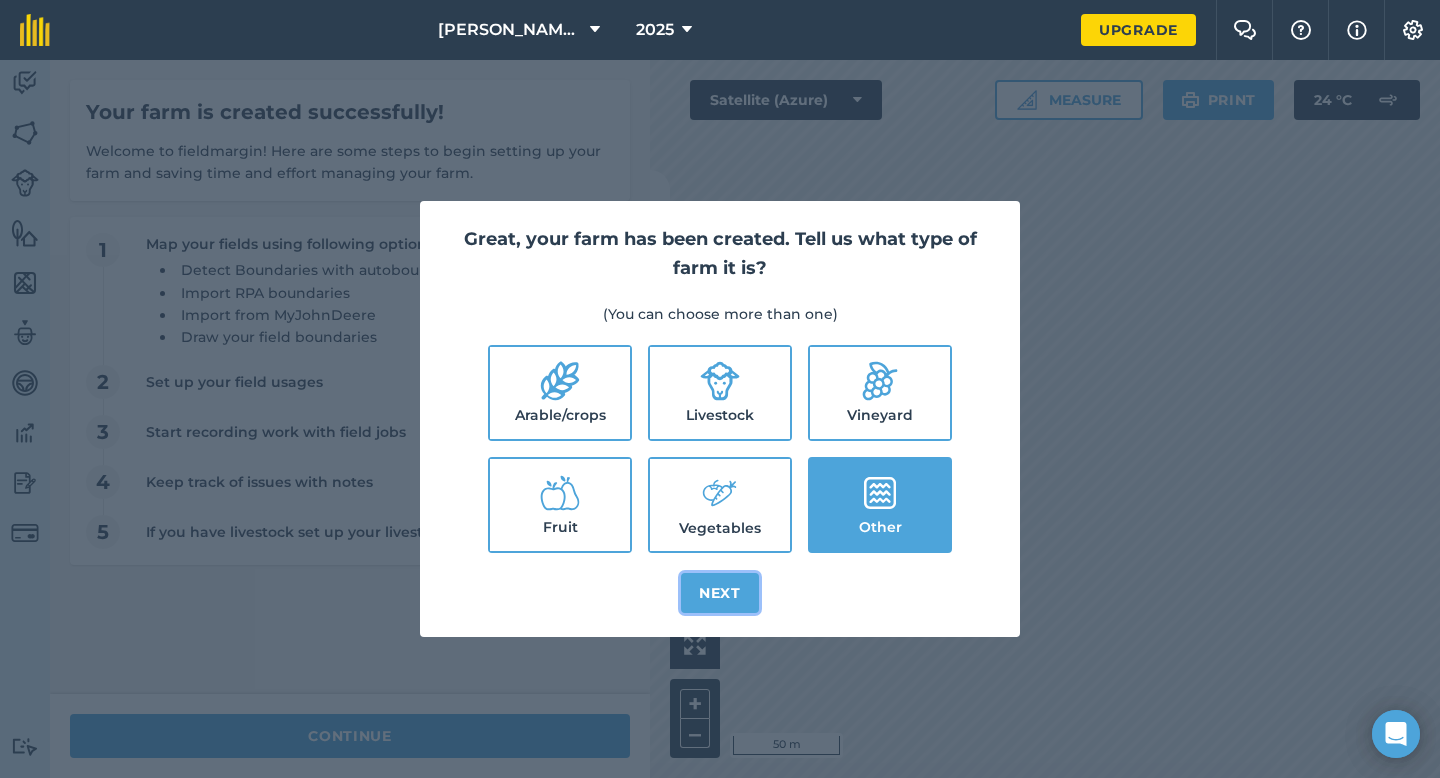 click on "Next" at bounding box center (720, 593) 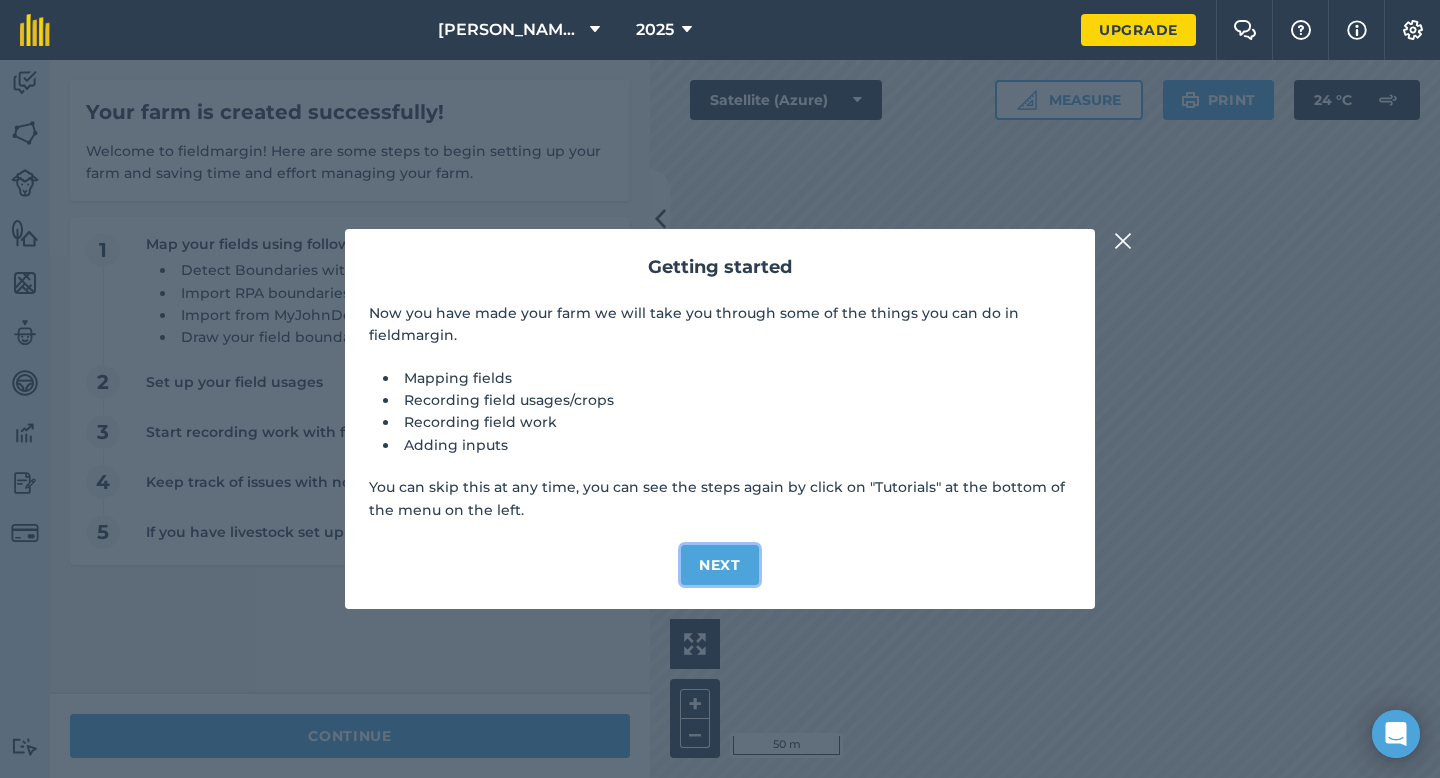 click on "Next" at bounding box center [720, 565] 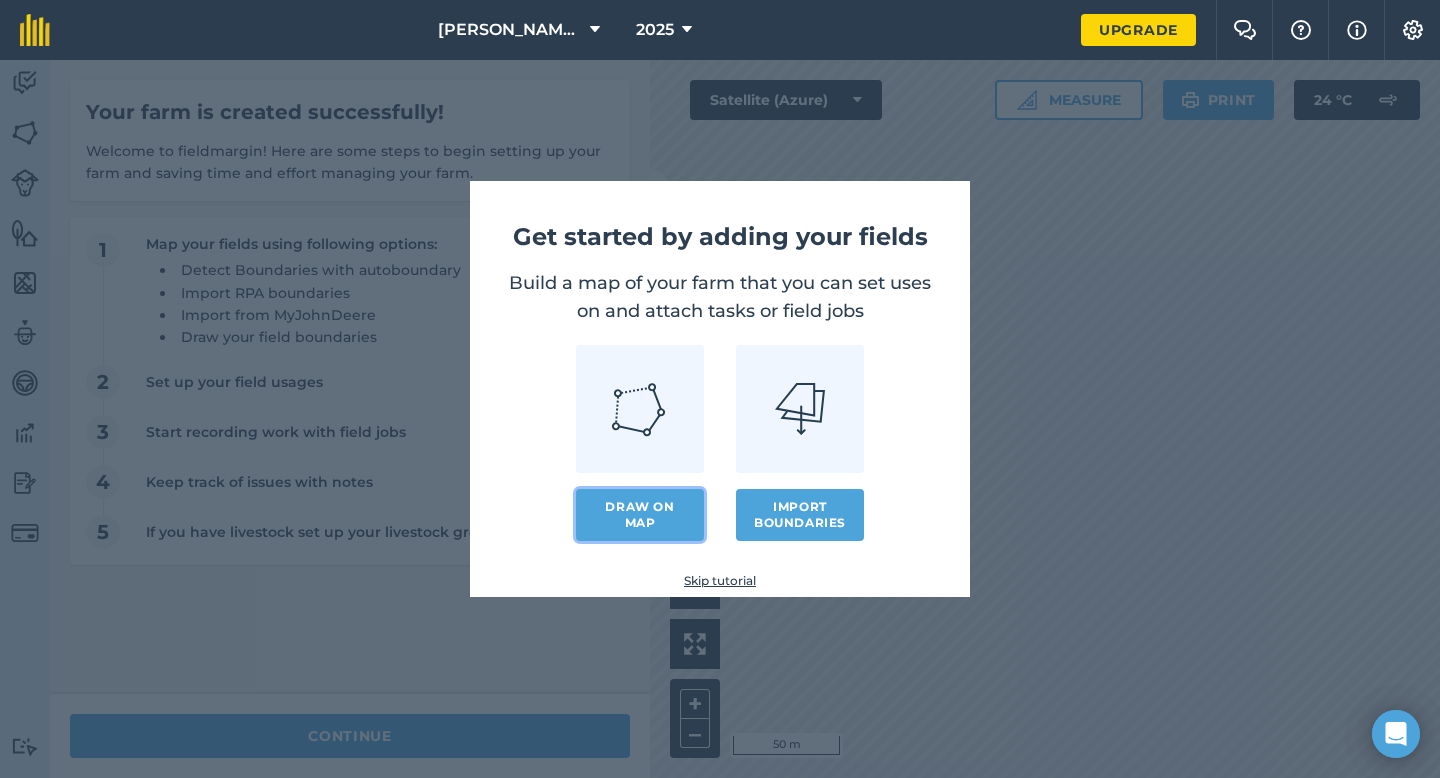 click on "Draw on map" at bounding box center (640, 515) 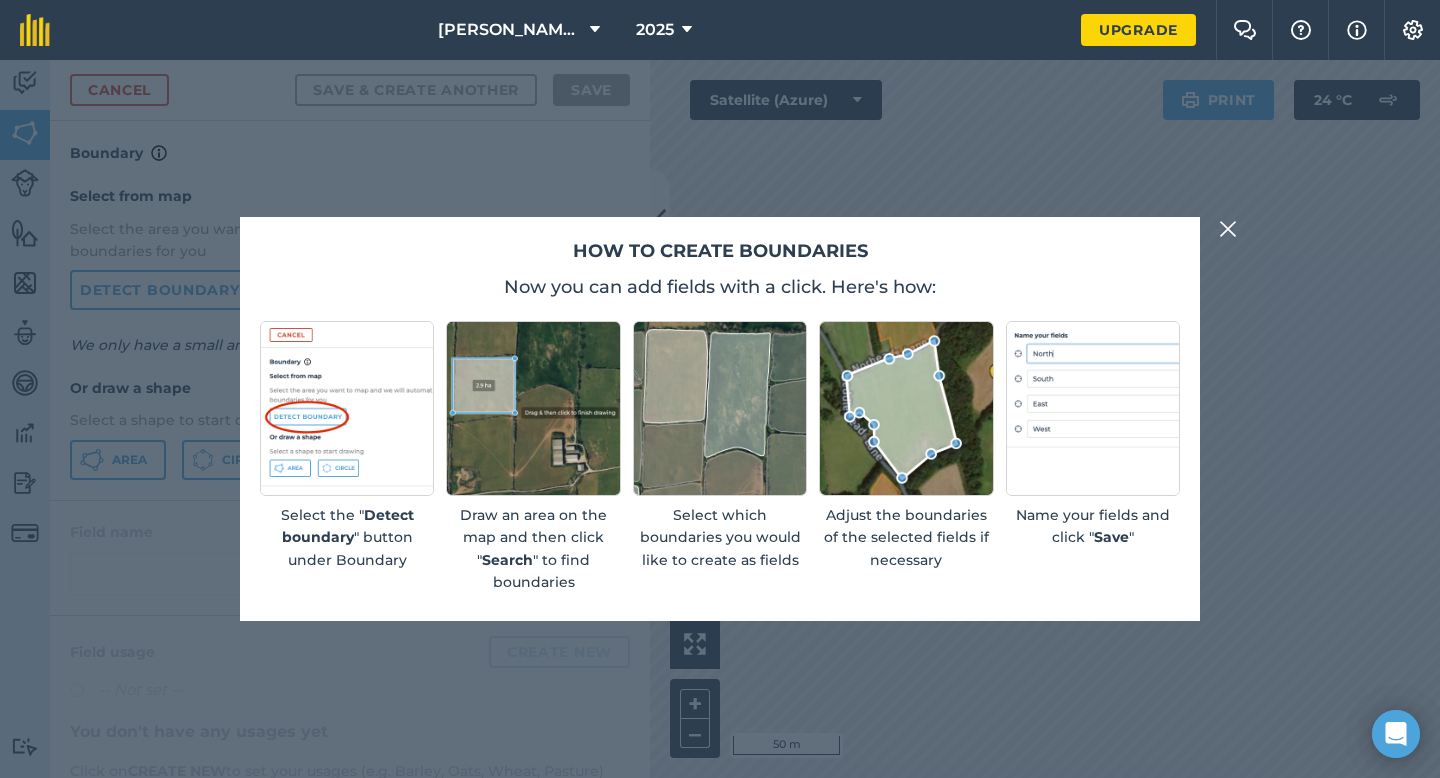 click at bounding box center (1228, 229) 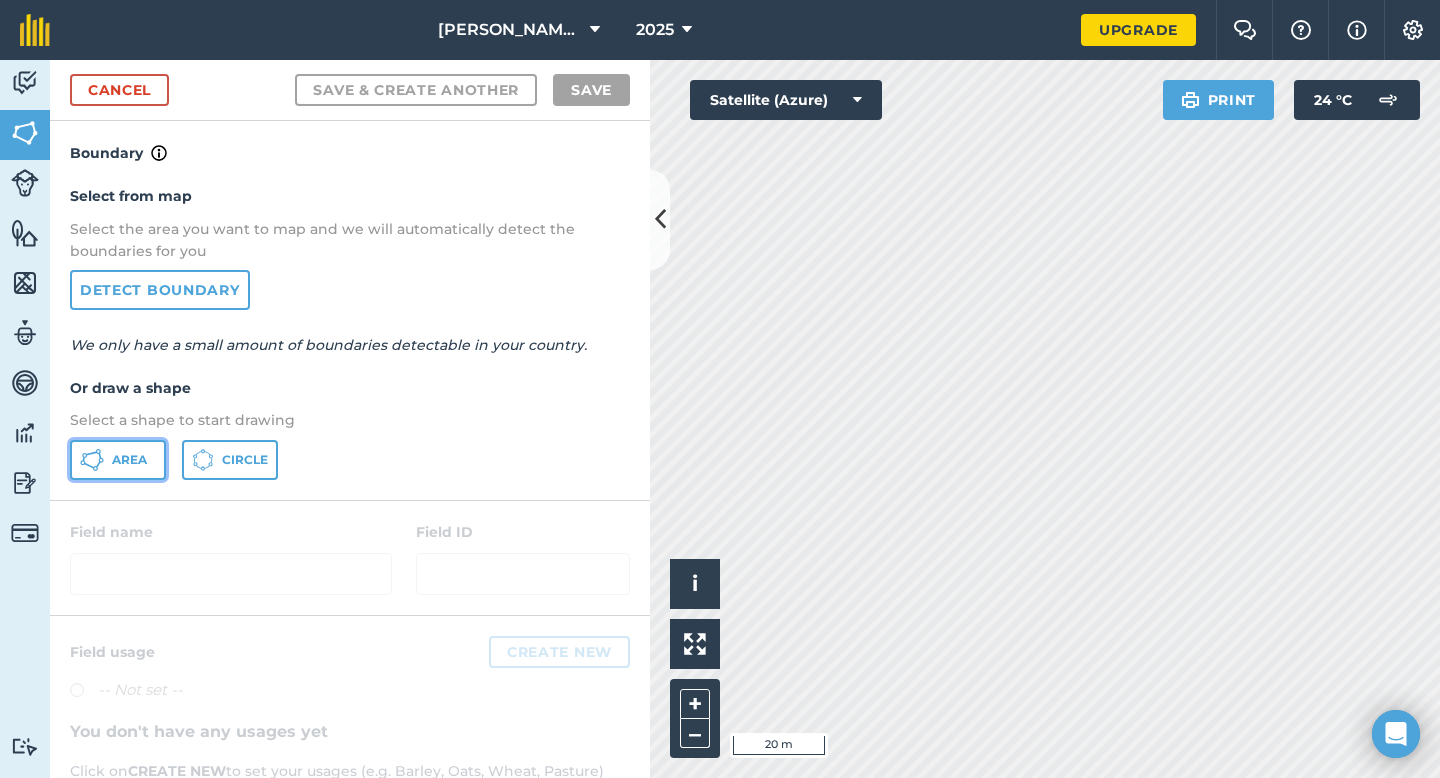 click on "Area" at bounding box center [129, 460] 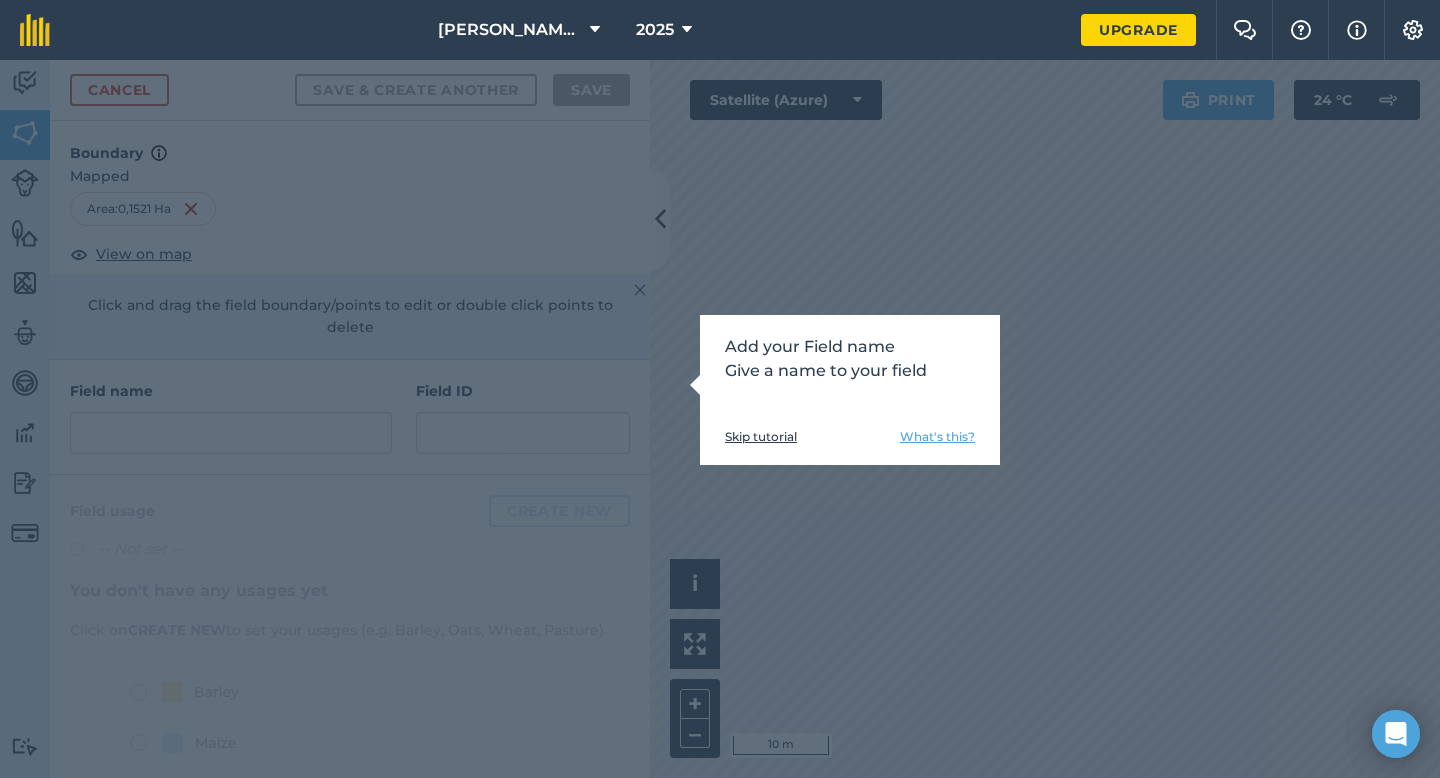 click on "Add your Field name Give a name to your field" at bounding box center [850, 359] 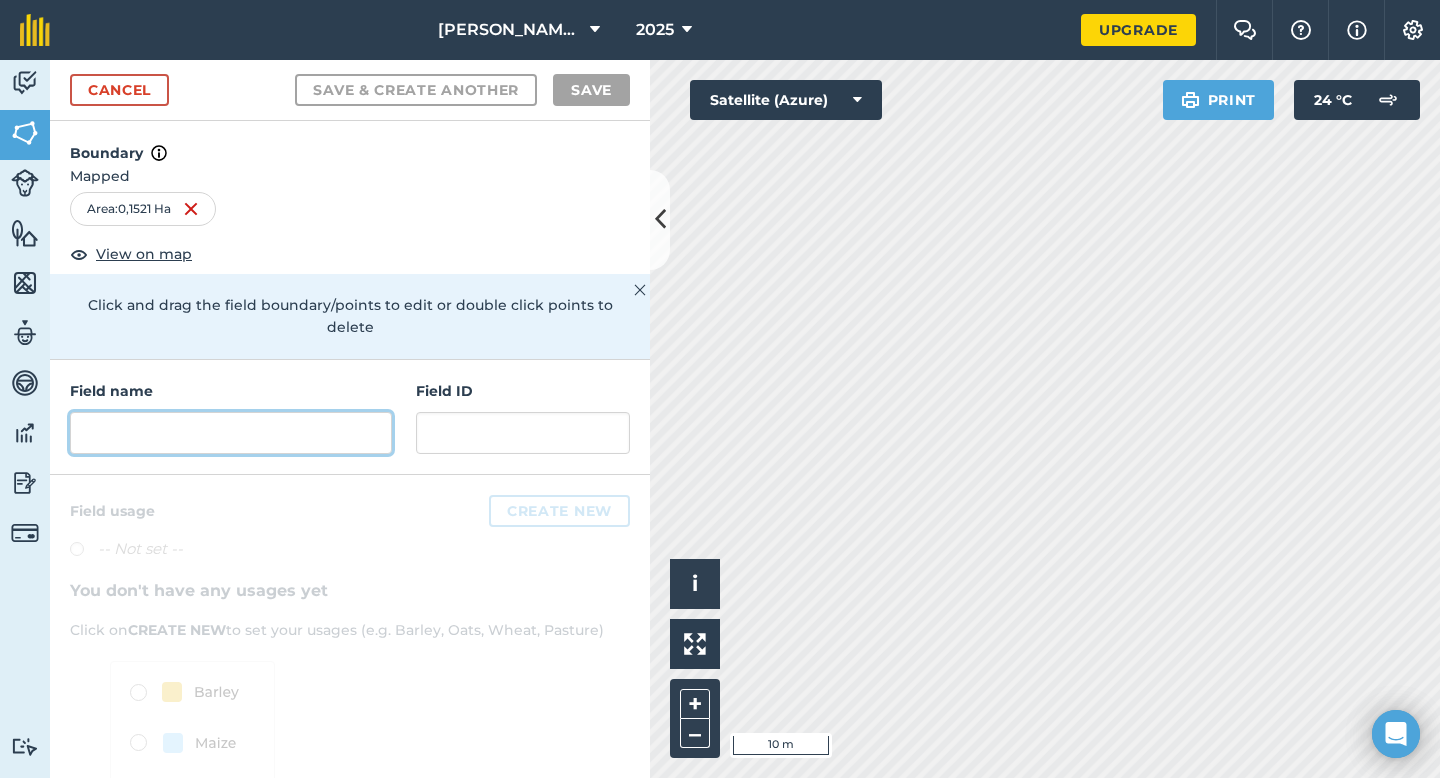 click at bounding box center (231, 433) 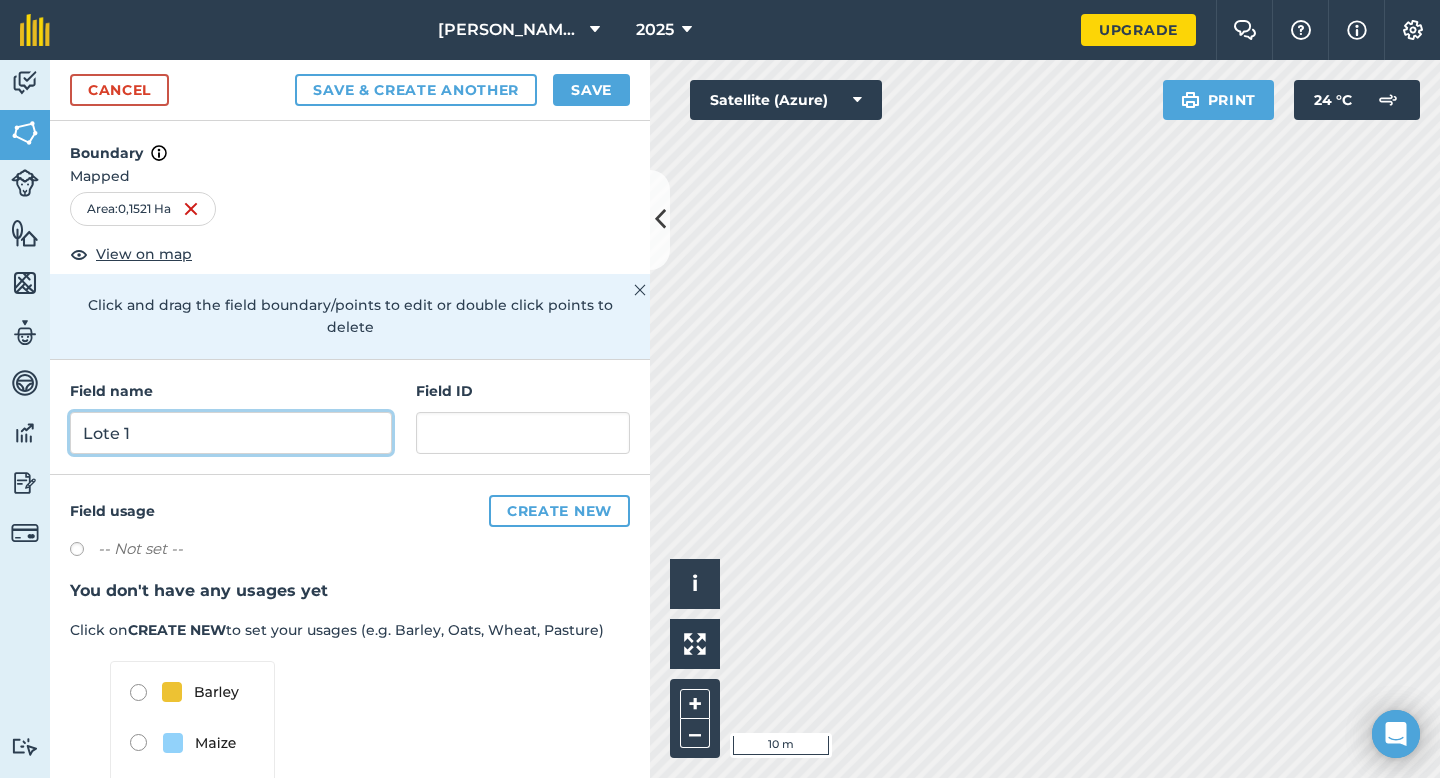 type on "Lote 1" 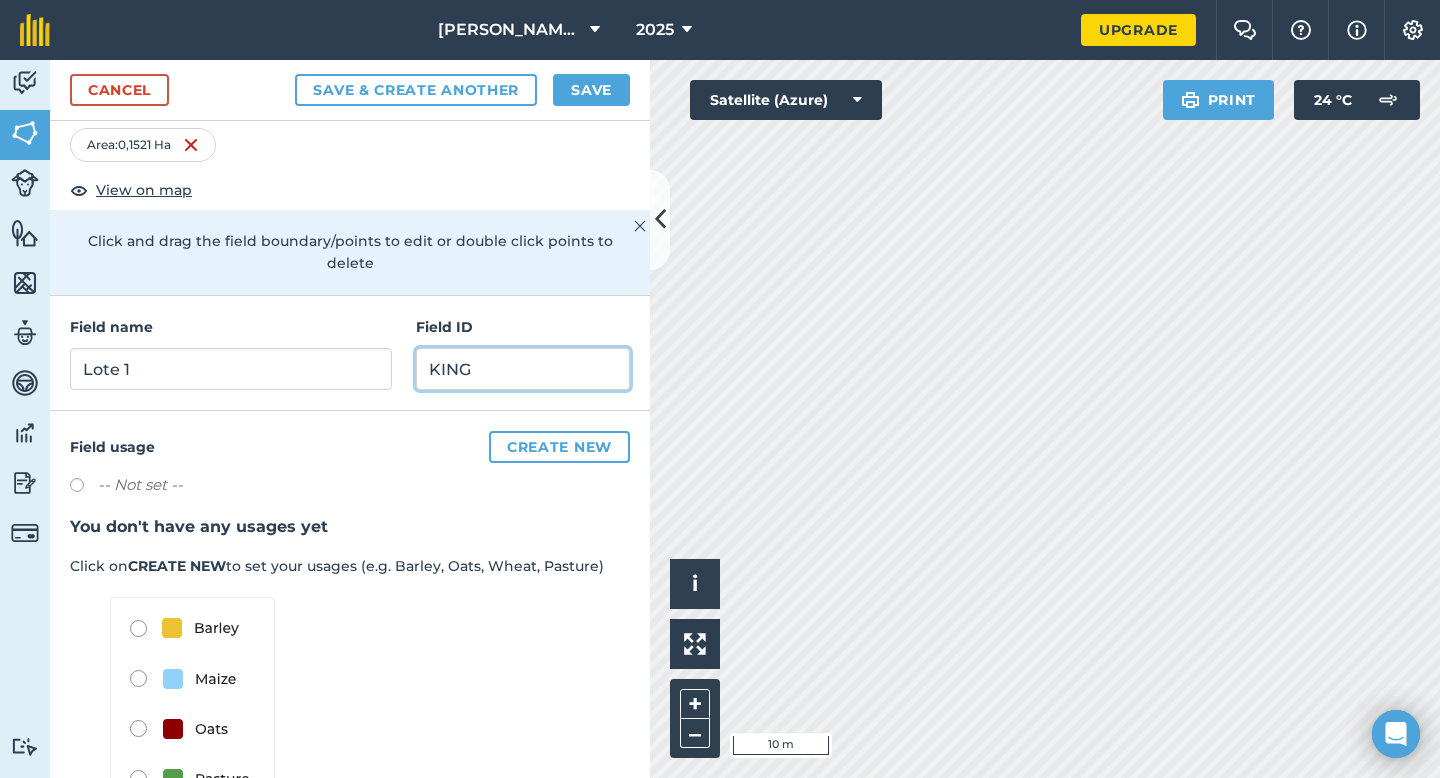 scroll, scrollTop: 108, scrollLeft: 0, axis: vertical 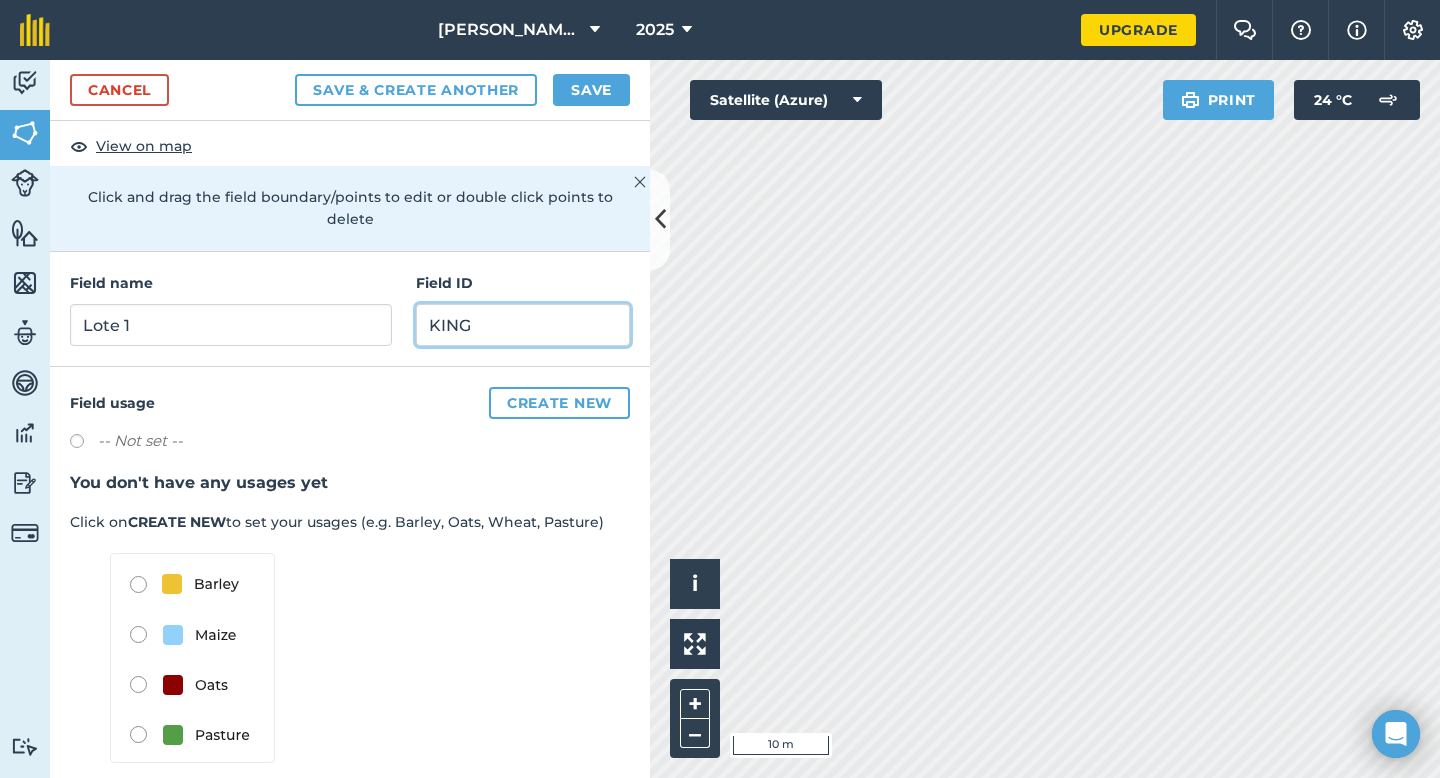 type on "KING" 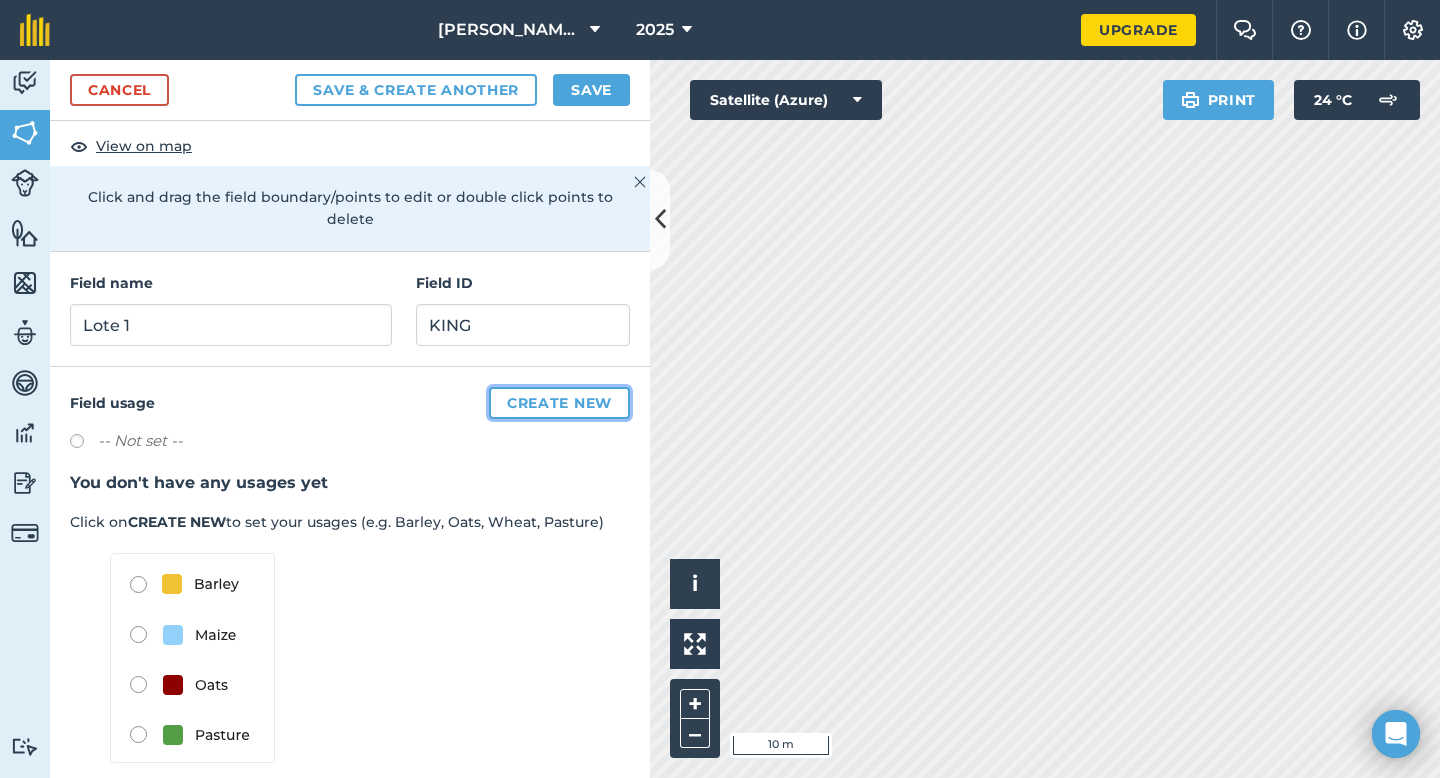click on "Create new" at bounding box center (559, 403) 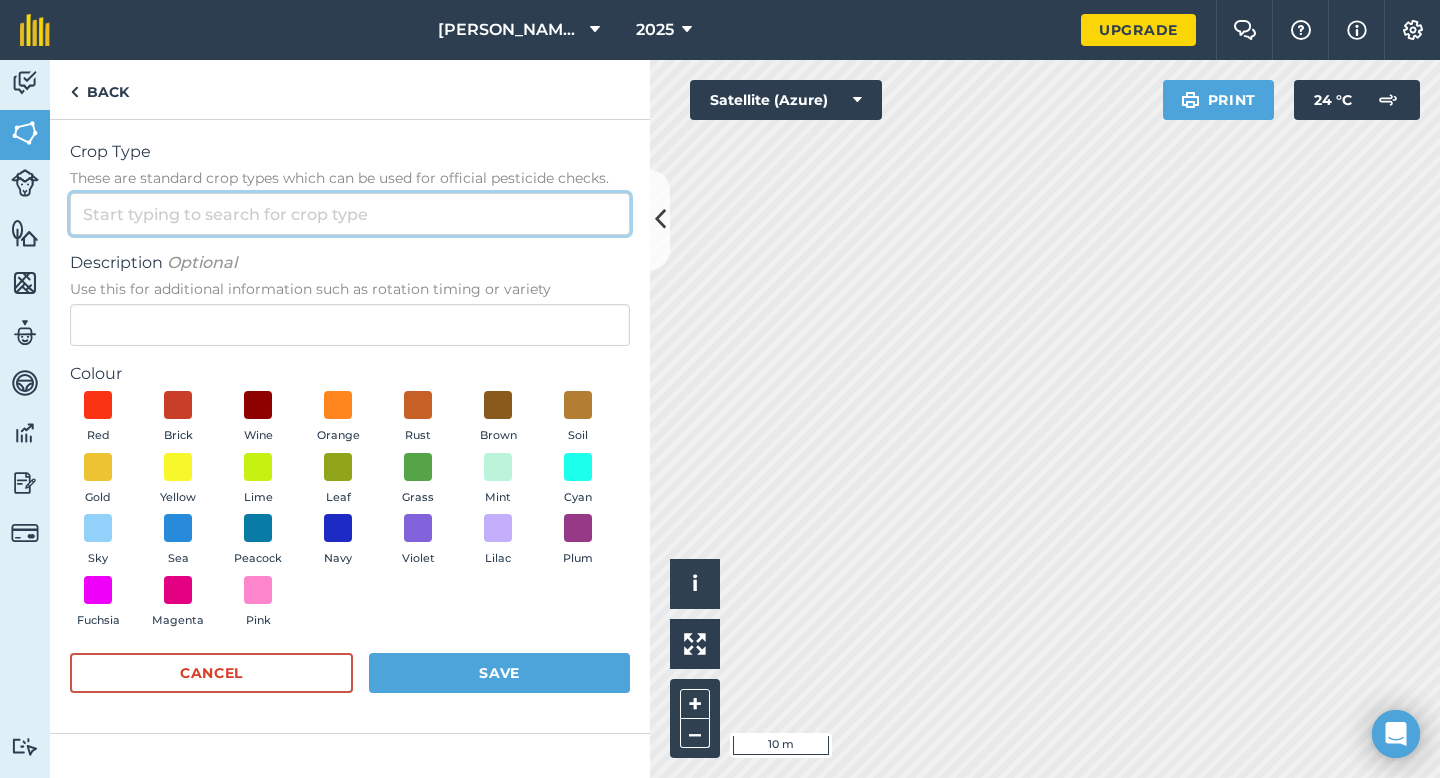 click on "Crop Type These are standard crop types which can be used for official pesticide checks." at bounding box center [350, 214] 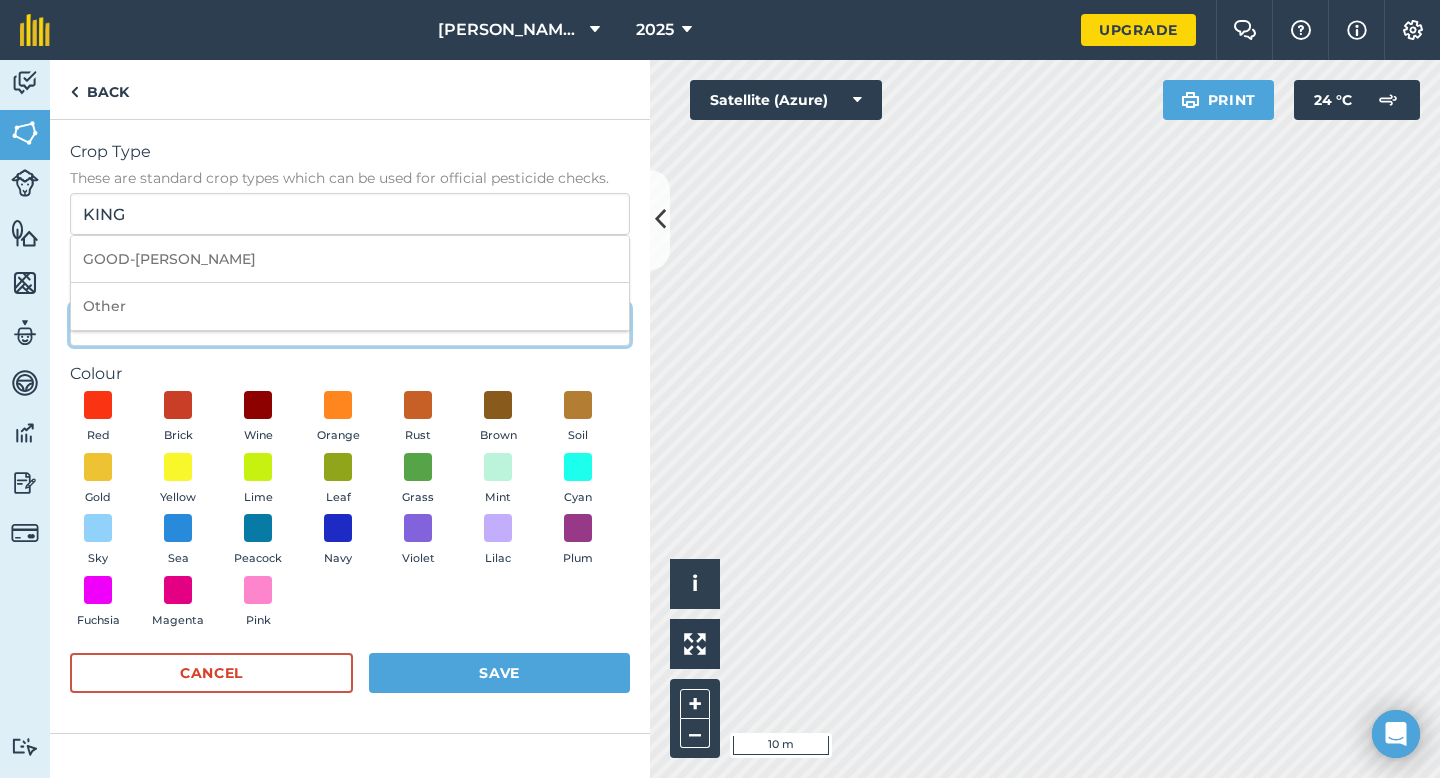 click on "Description   Optional Use this for additional information such as rotation timing or variety" at bounding box center [350, 325] 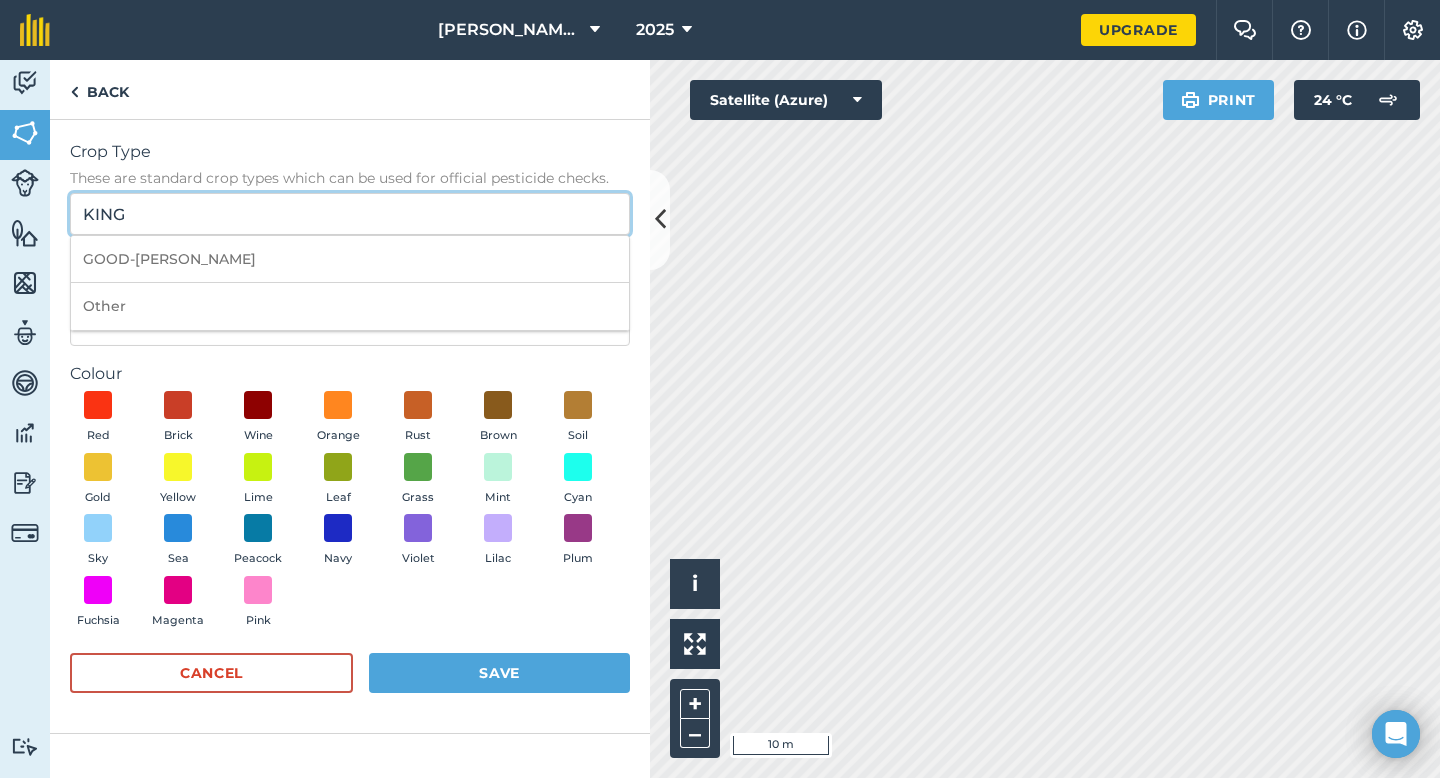 click on "KING" at bounding box center (350, 214) 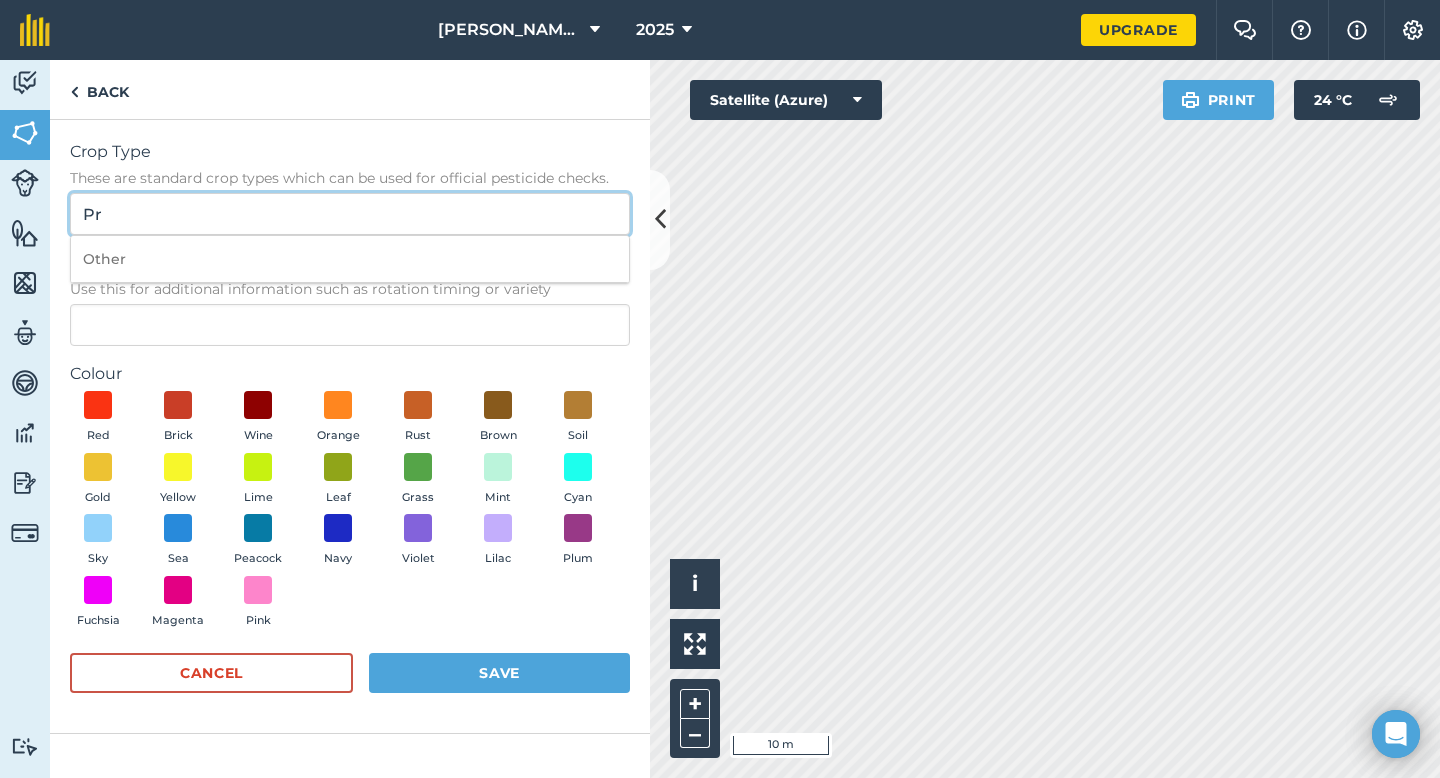 type on "P" 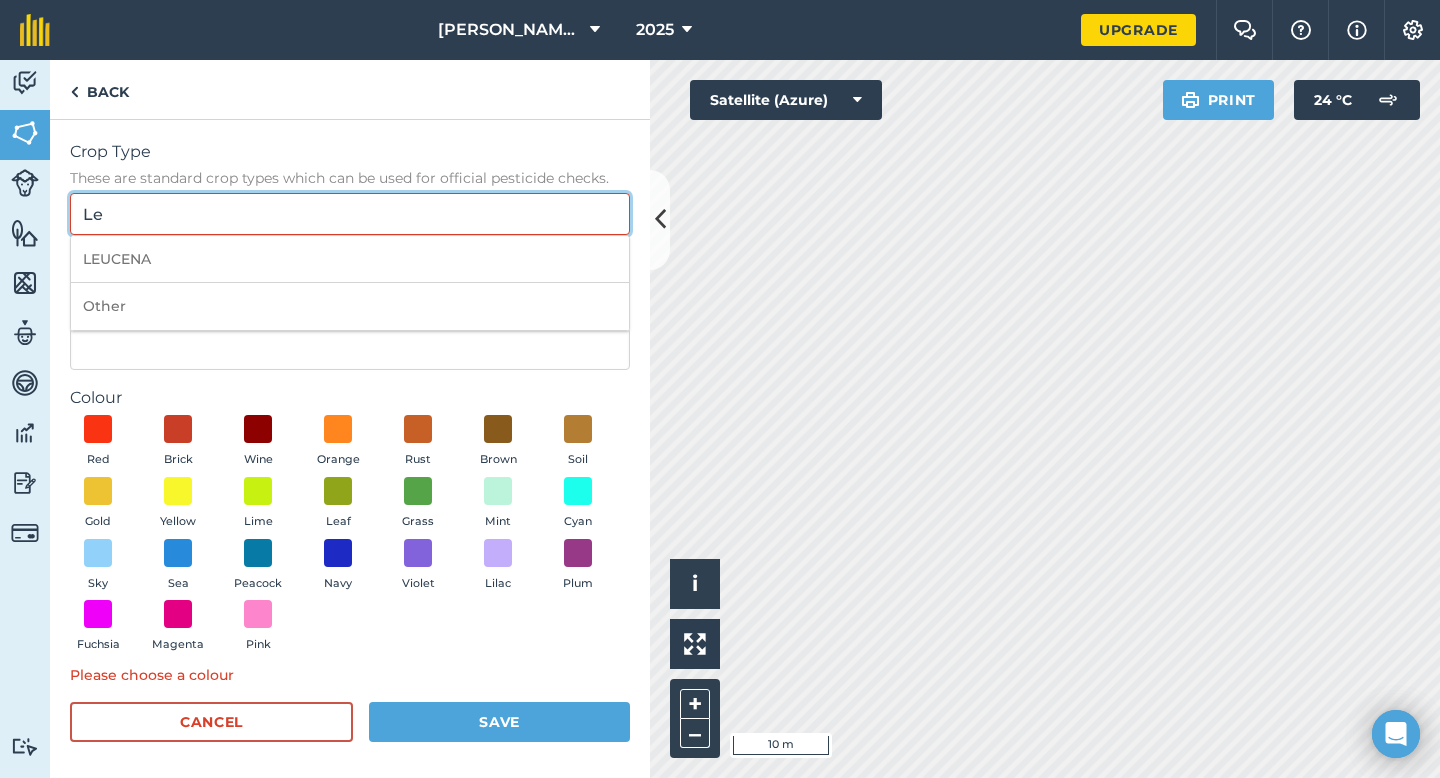 type on "L" 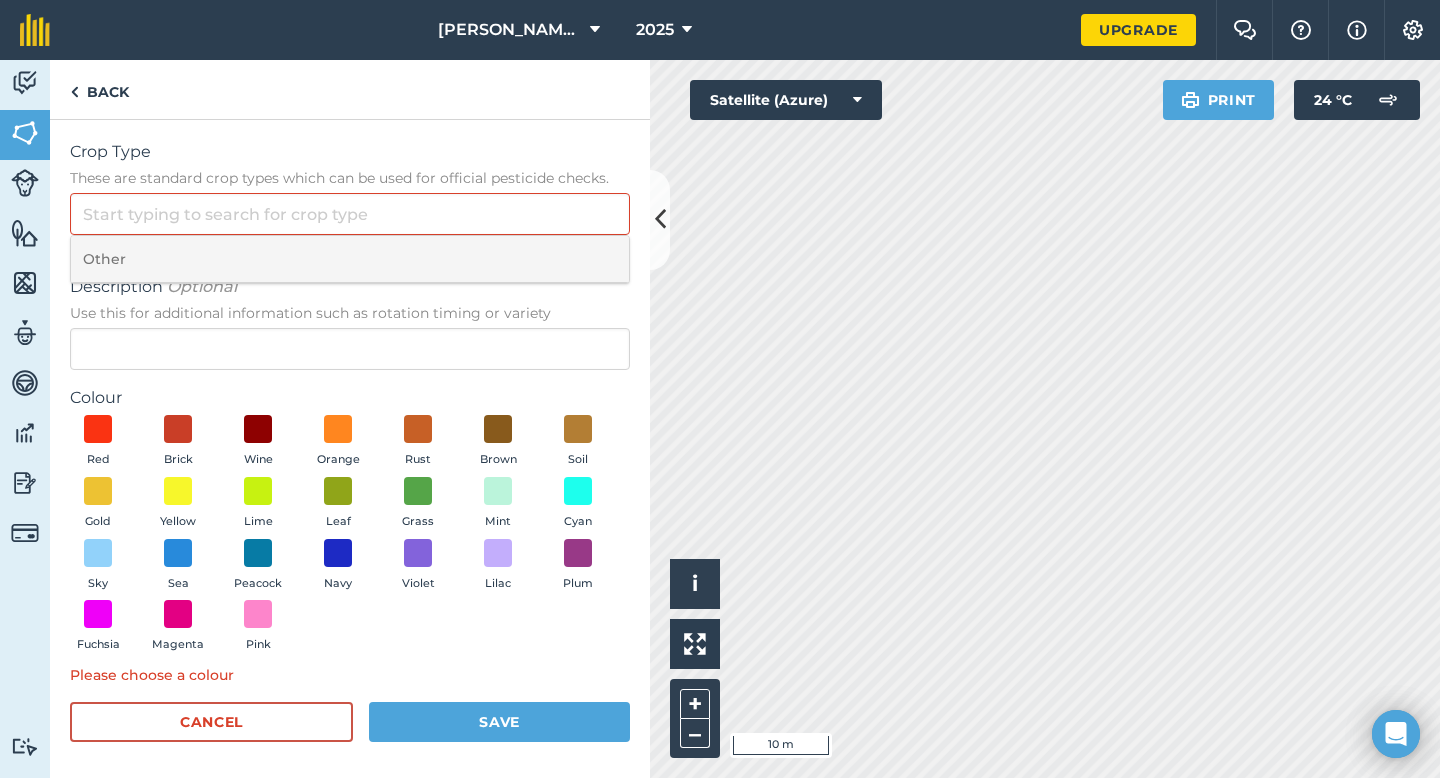 click on "Other" at bounding box center [350, 259] 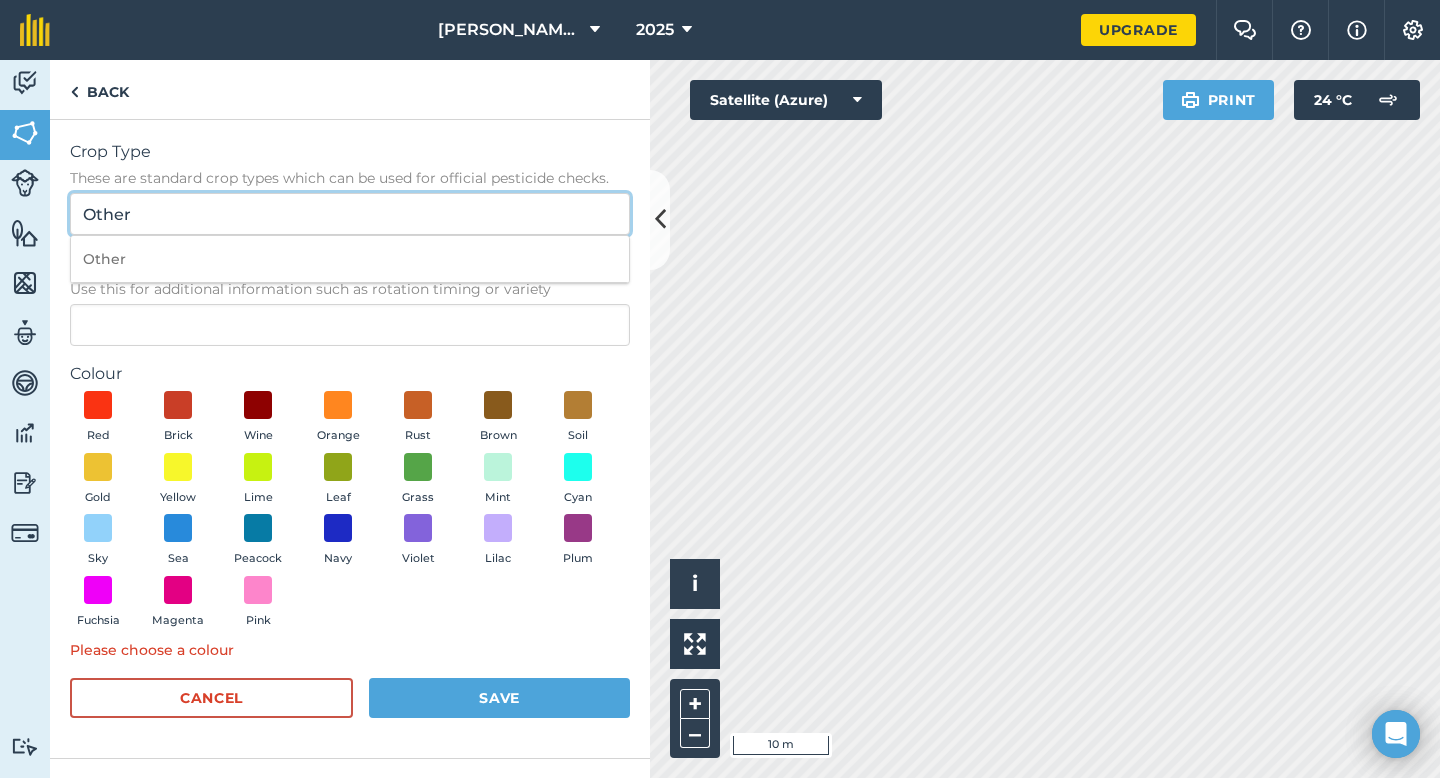 click on "Other" at bounding box center (350, 214) 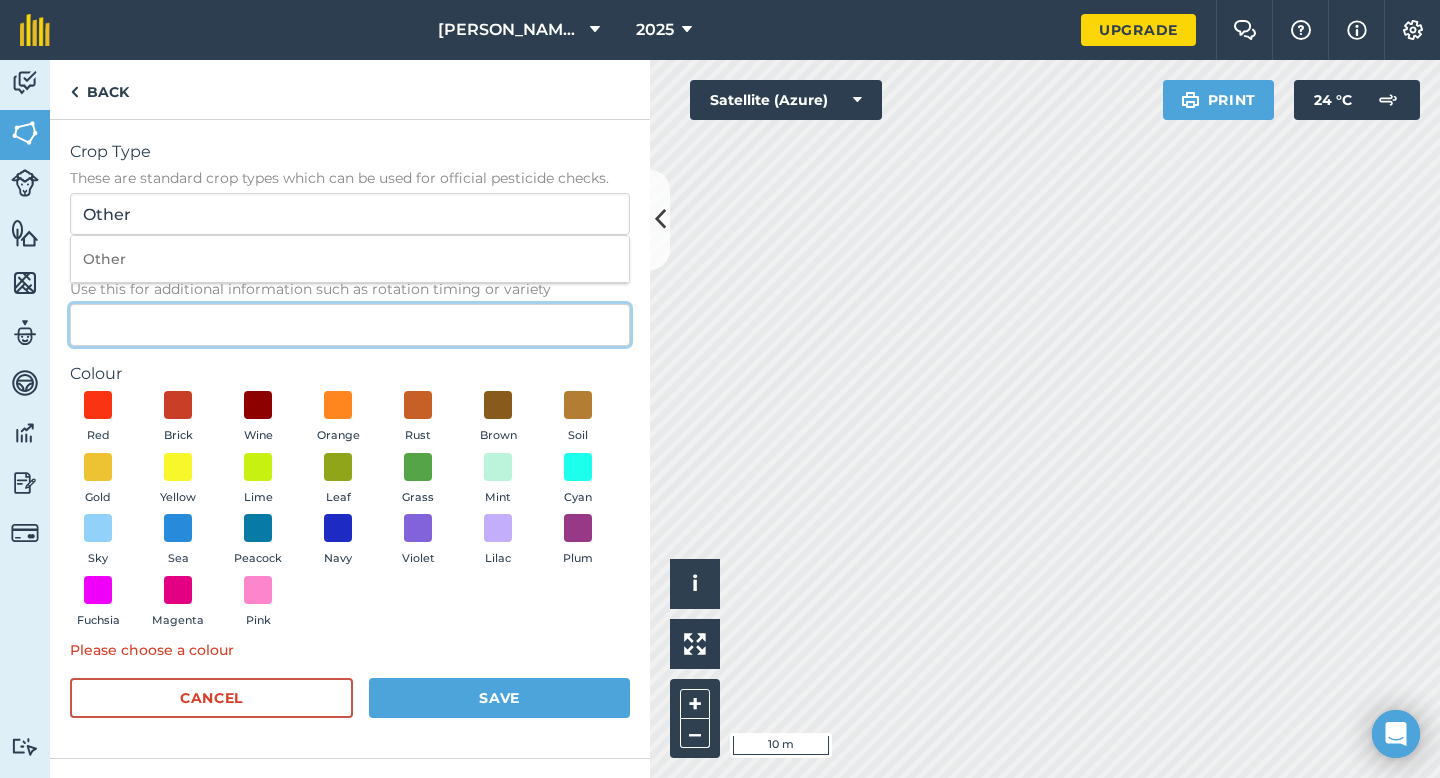 click on "Description   Optional Use this for additional information such as rotation timing or variety" at bounding box center [350, 325] 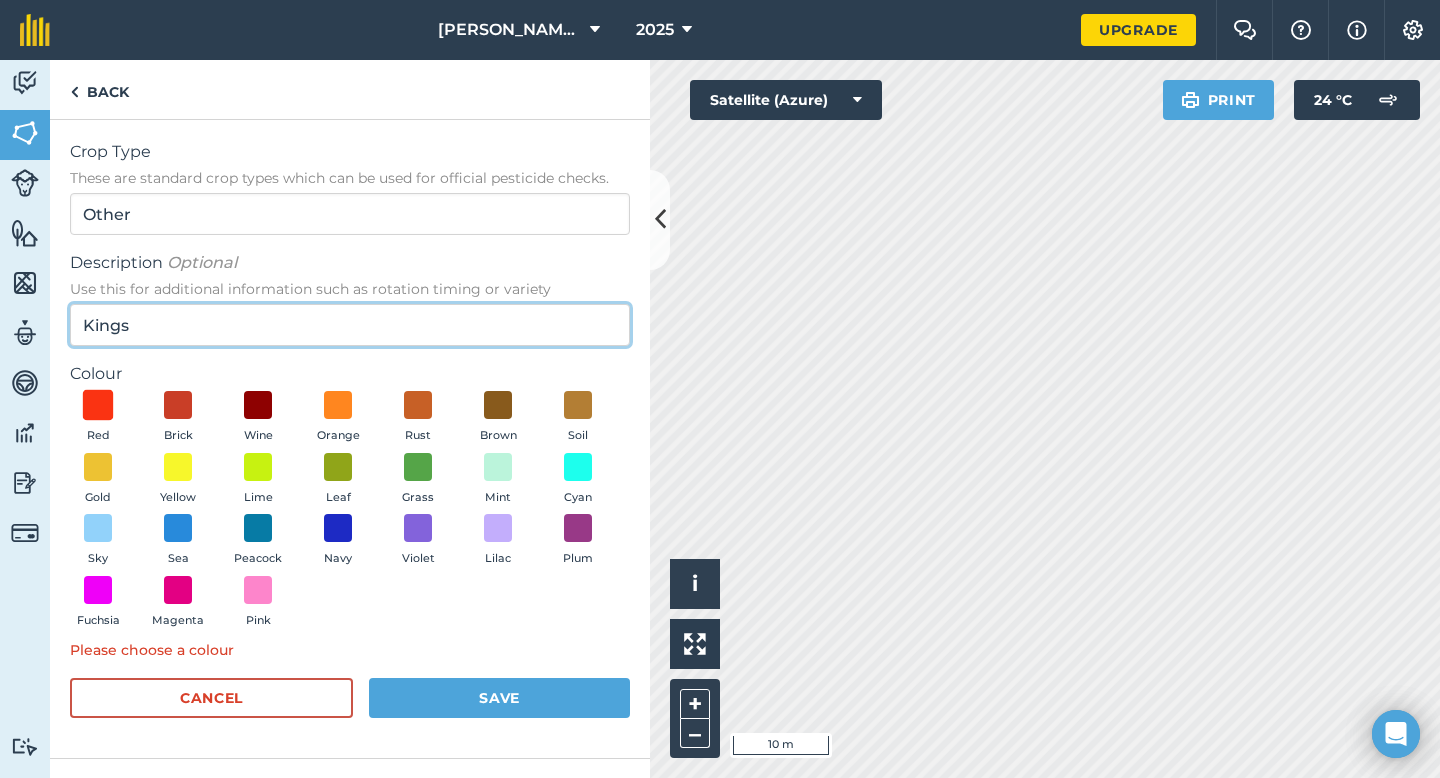 type on "Kings" 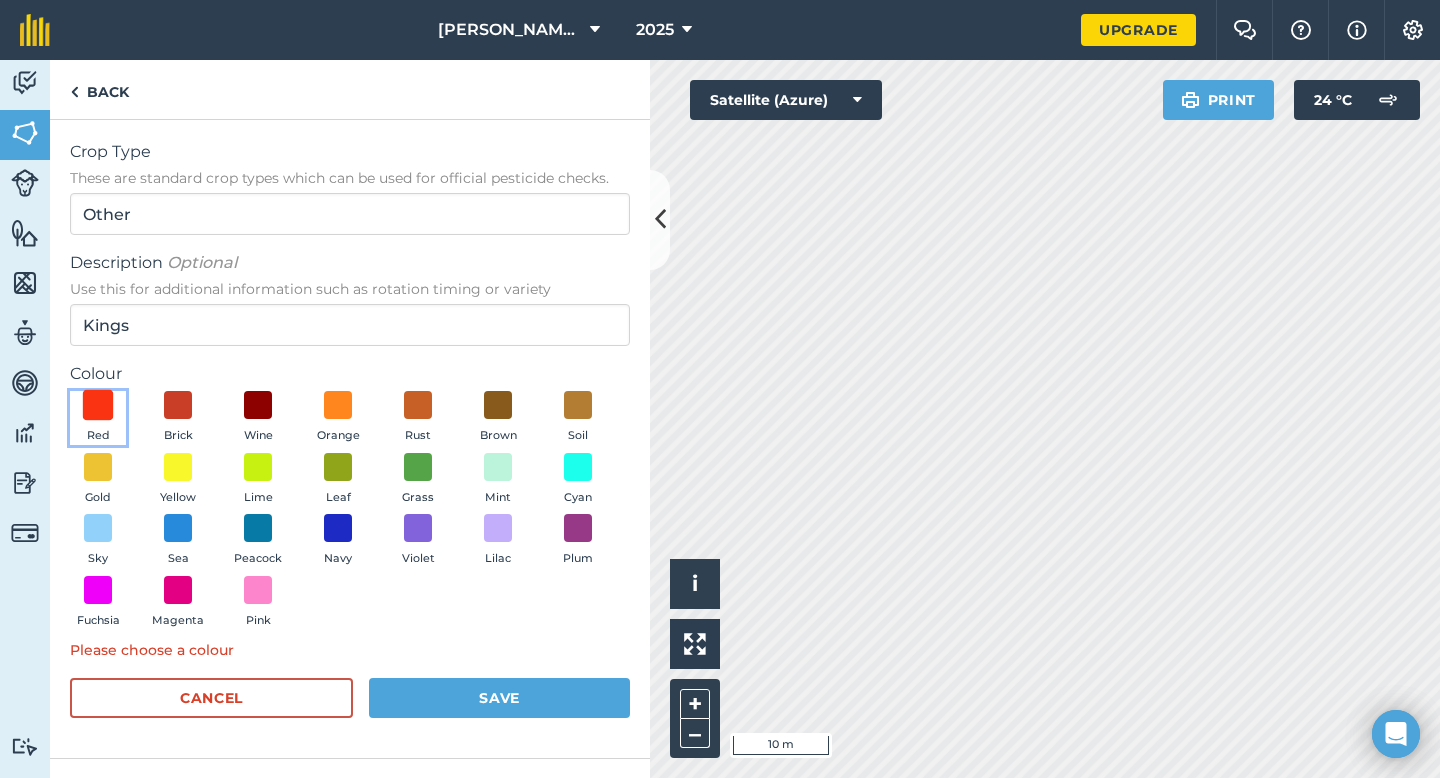 click at bounding box center [98, 405] 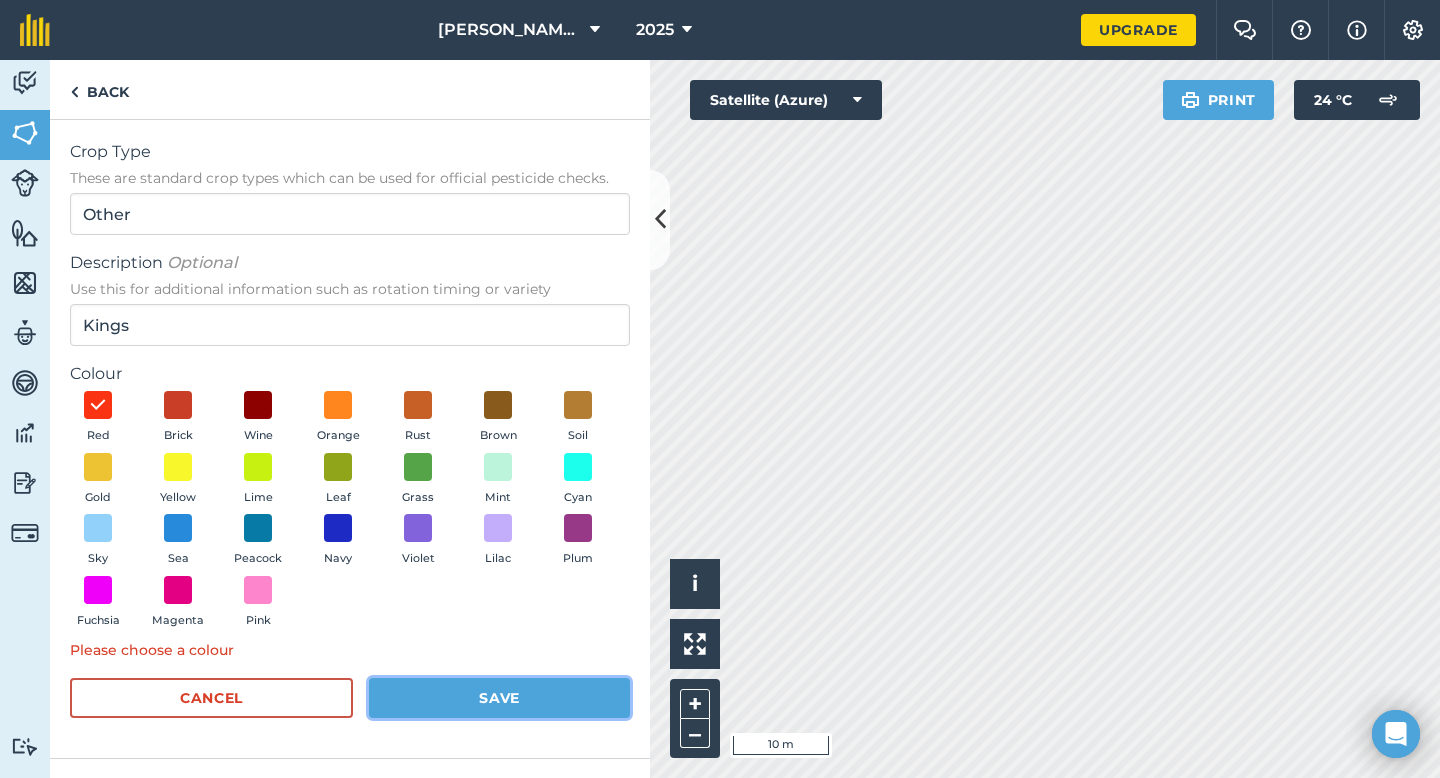 click on "Save" at bounding box center (499, 698) 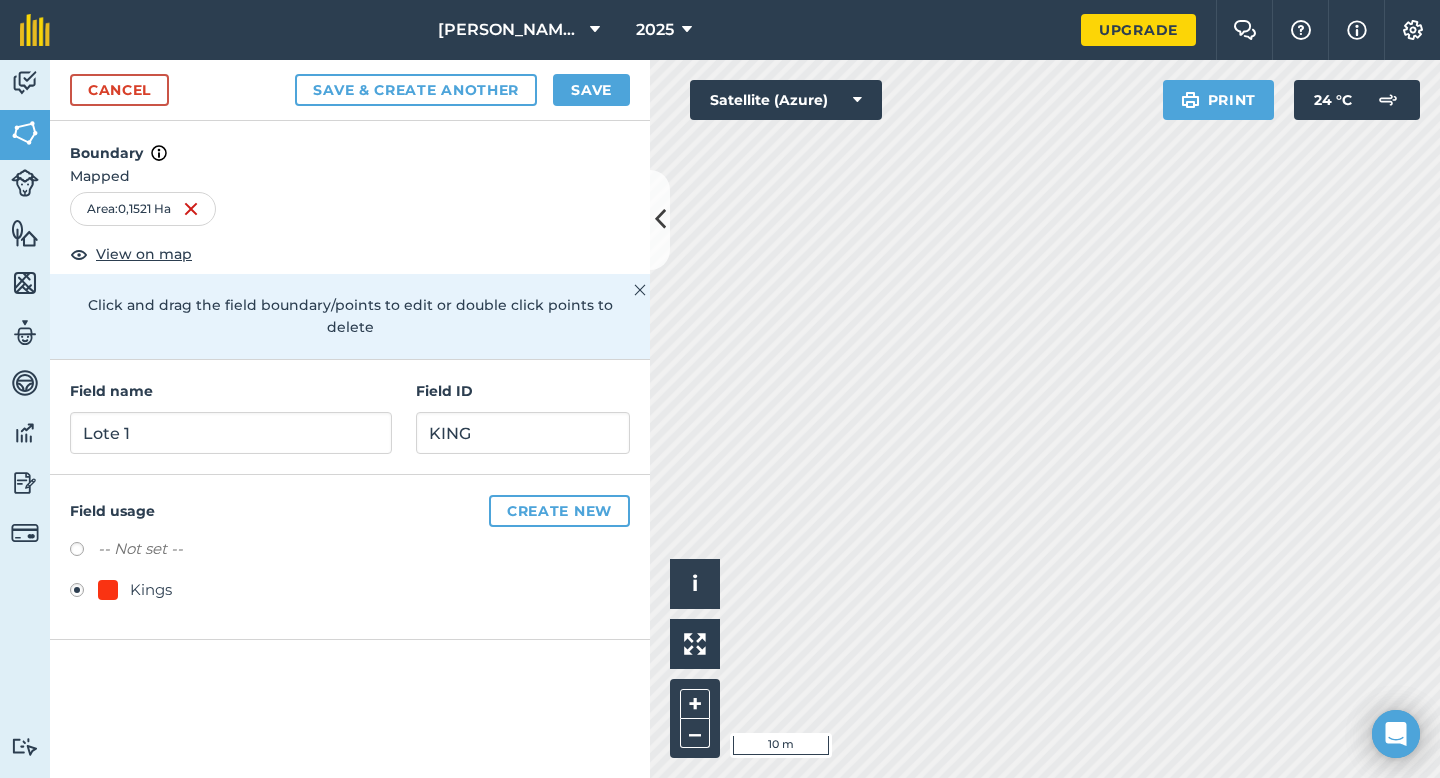 scroll, scrollTop: 0, scrollLeft: 0, axis: both 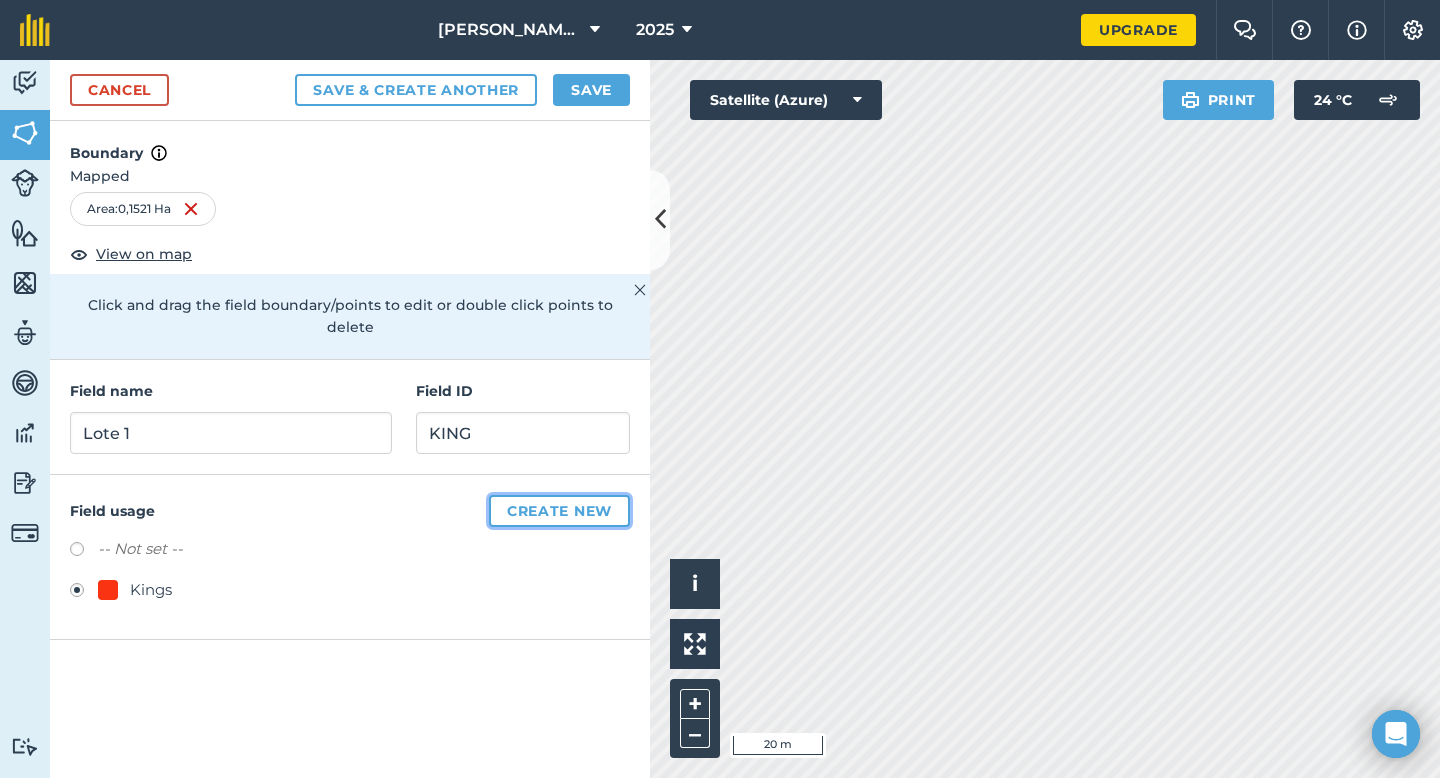 click on "Create new" at bounding box center (559, 511) 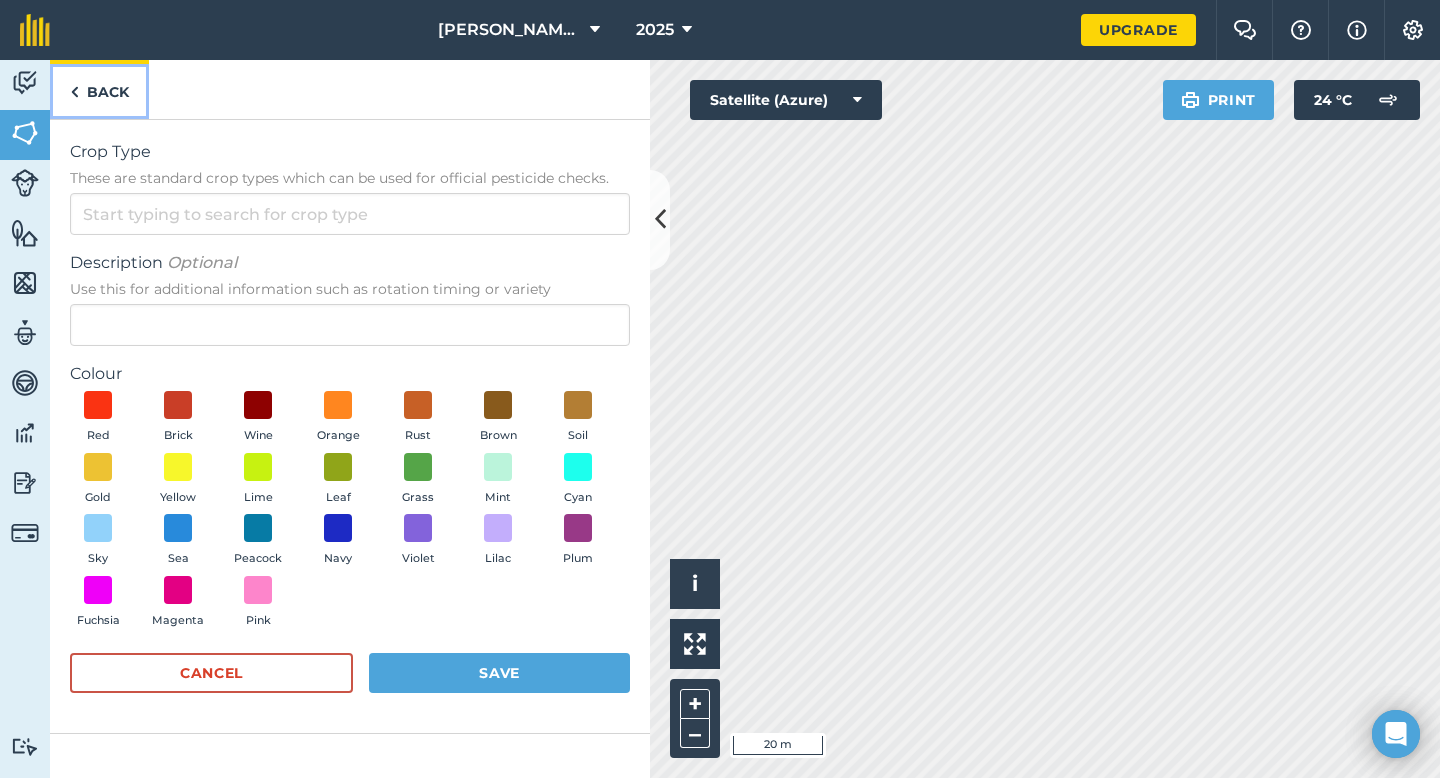 click on "Back" at bounding box center (99, 89) 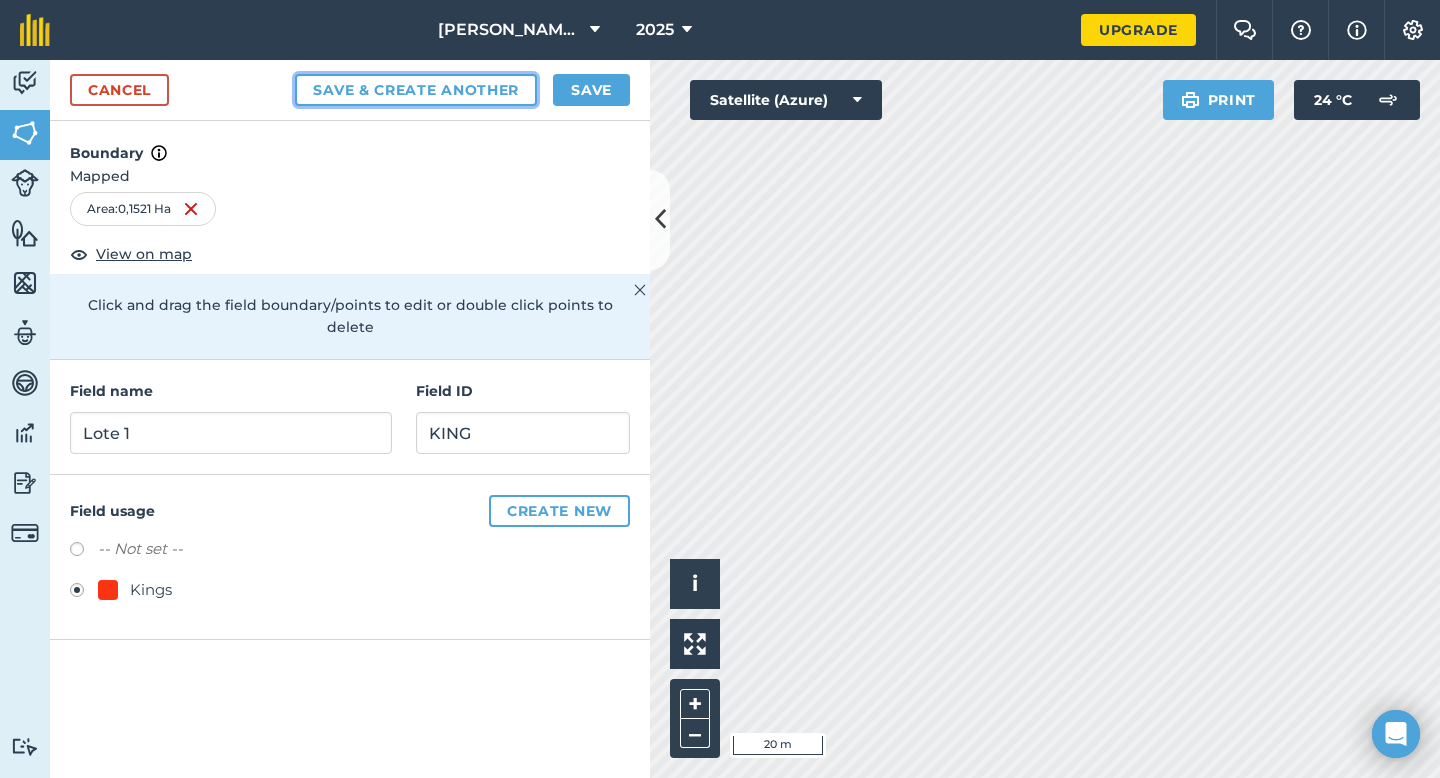 click on "Save & Create Another" at bounding box center [416, 90] 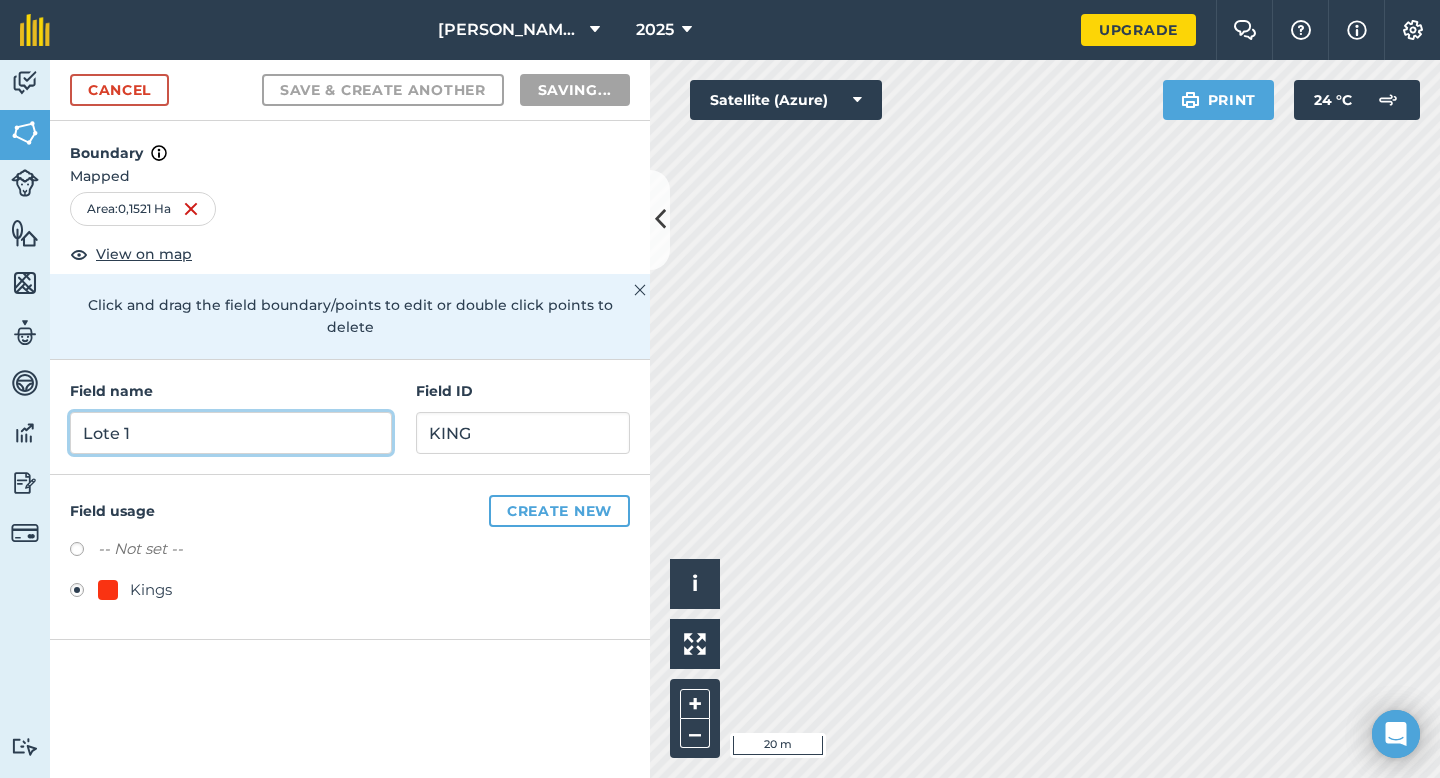 radio on "false" 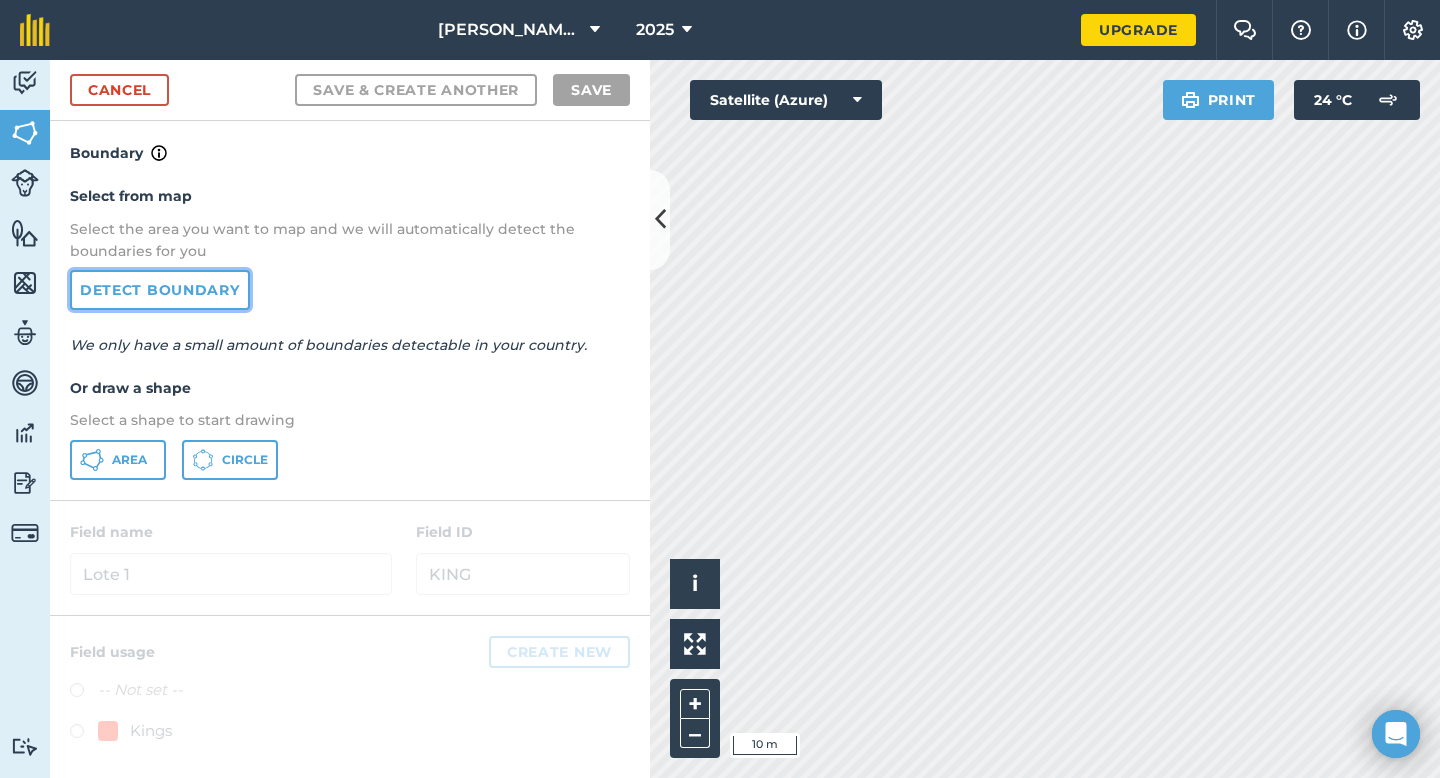 click on "Detect boundary" at bounding box center [160, 290] 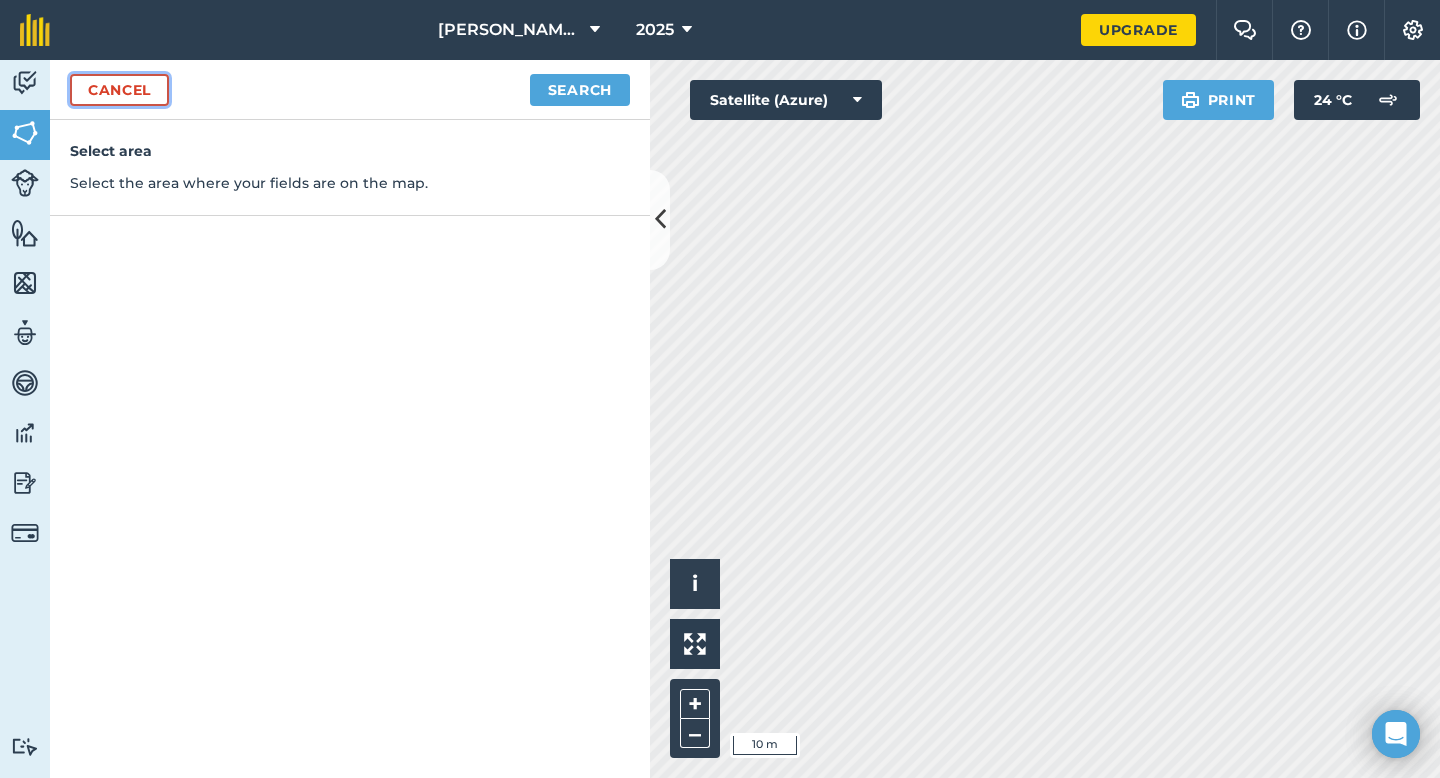 click on "Cancel" at bounding box center (119, 90) 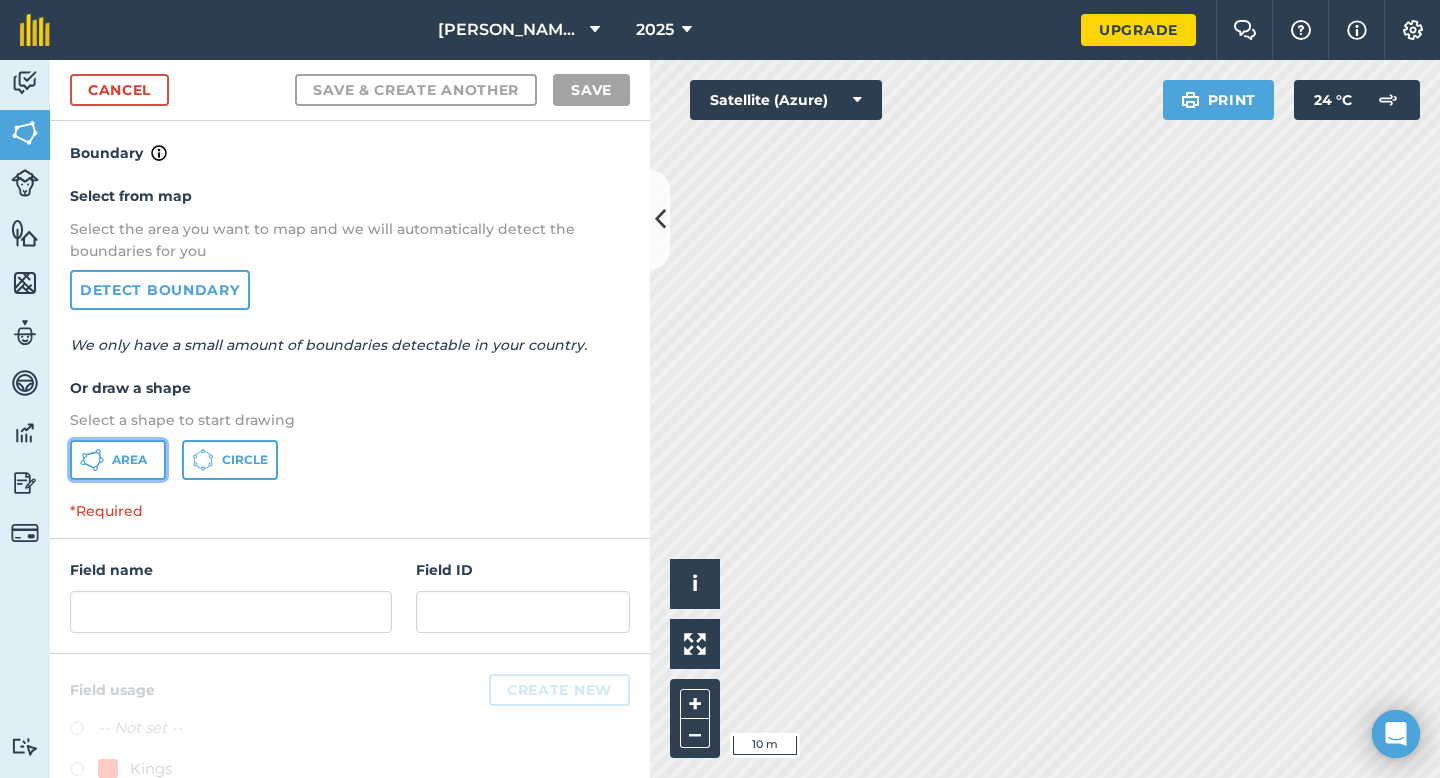 click on "Area" at bounding box center (129, 460) 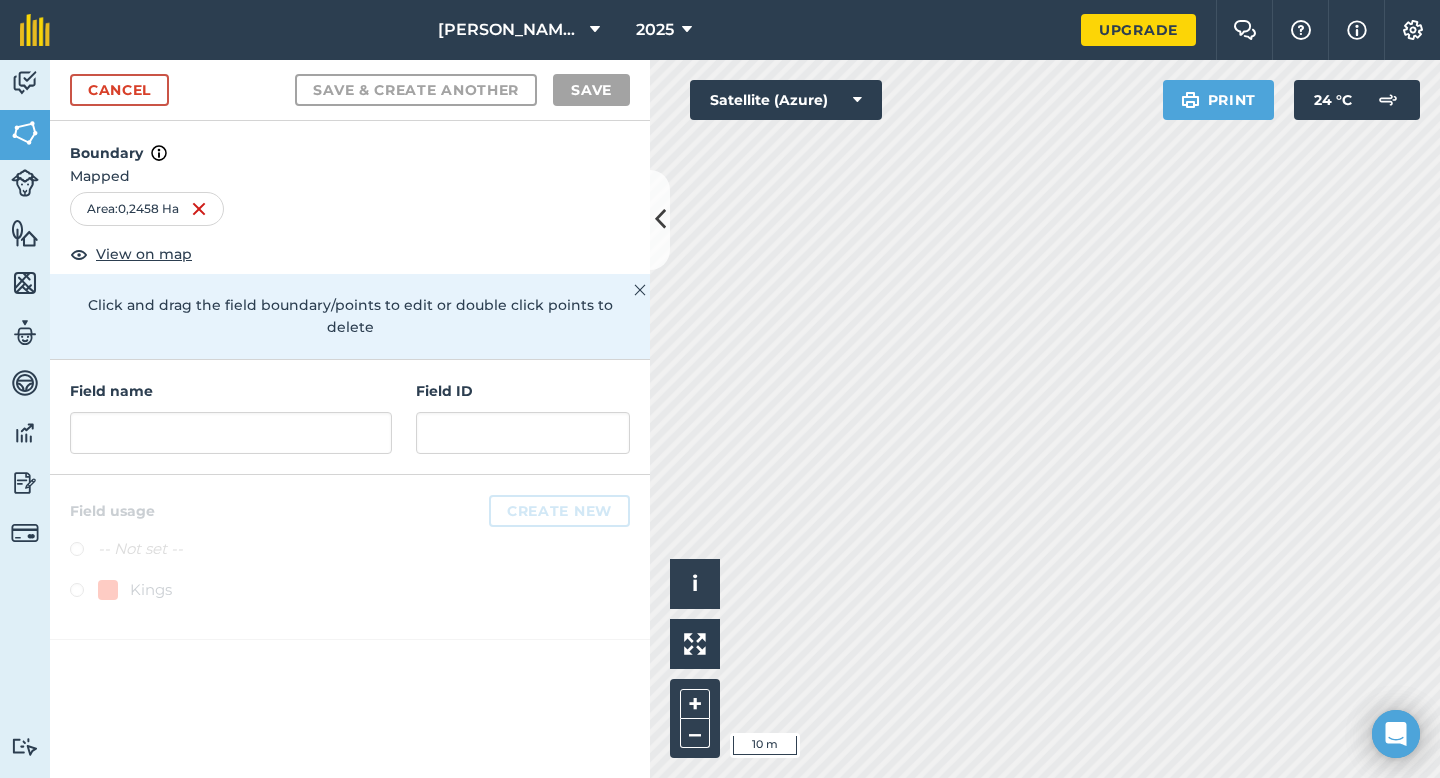 click on "Field name Field ID" at bounding box center [350, 417] 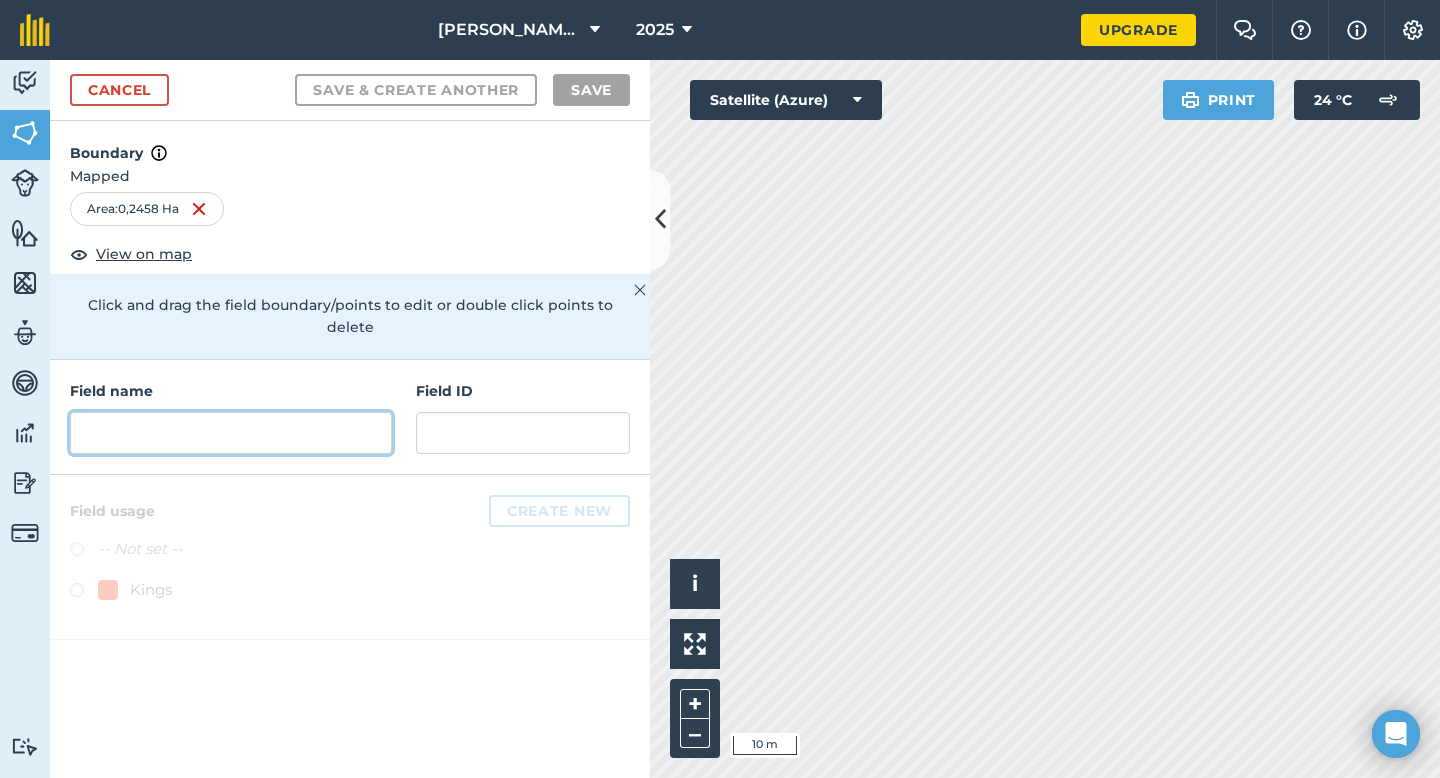 click at bounding box center (231, 433) 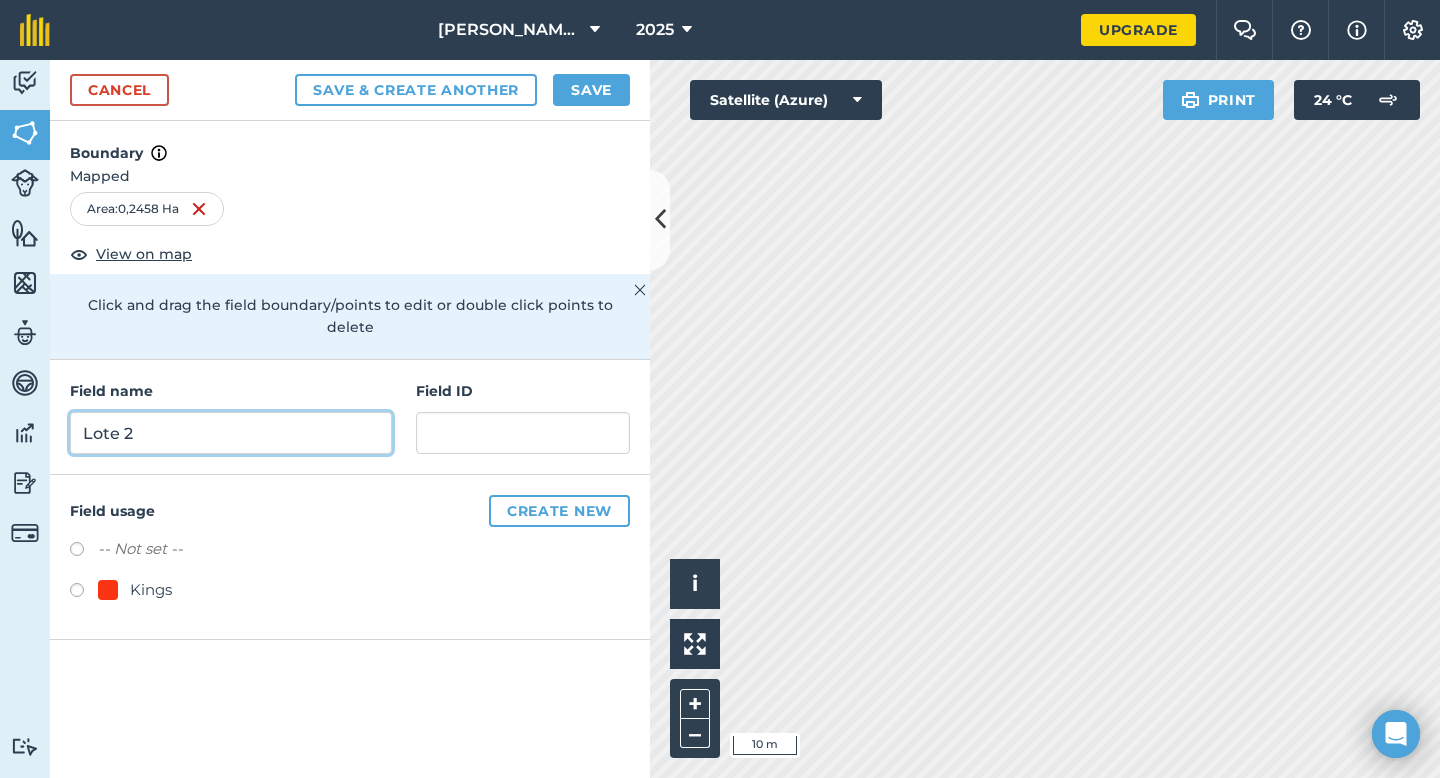 type on "Lote 2" 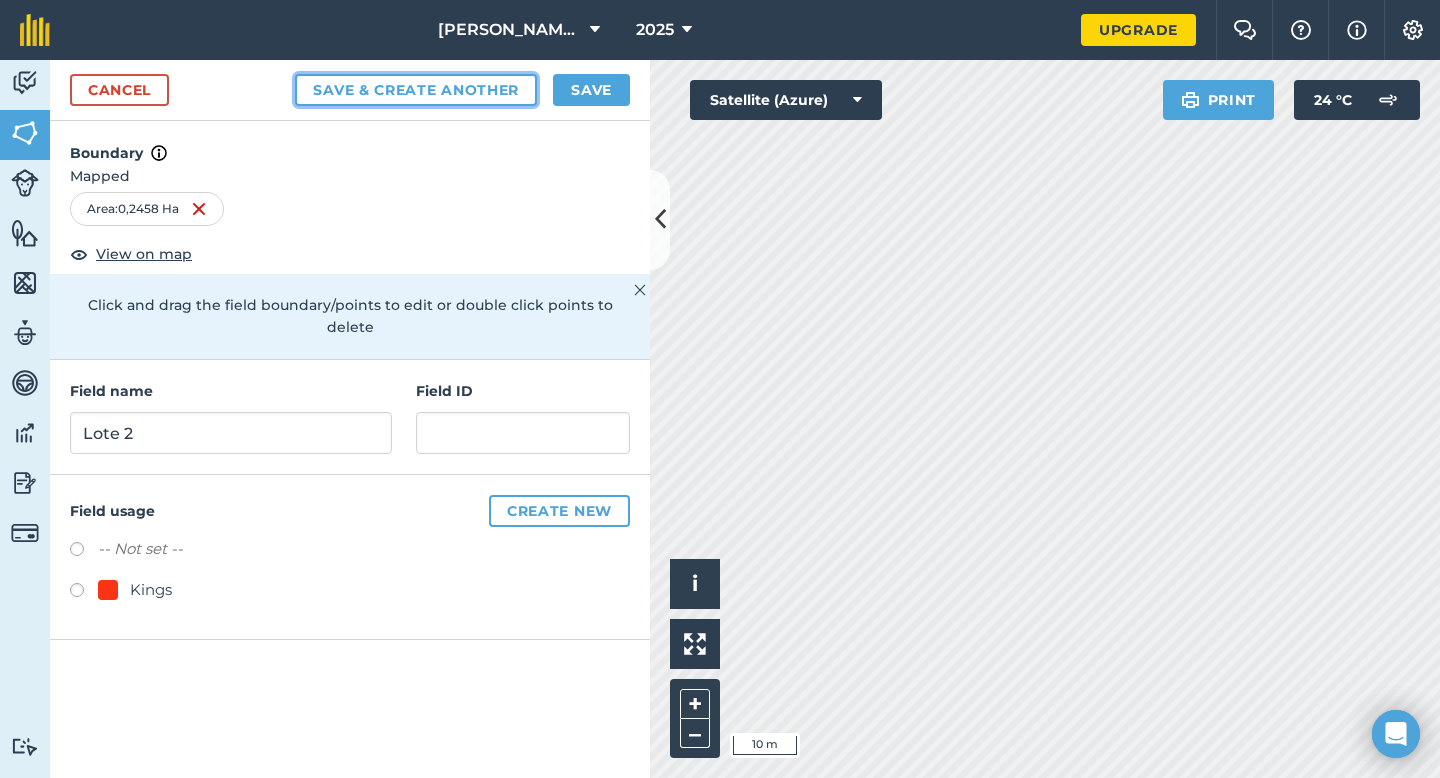 click on "Save & Create Another" at bounding box center [416, 90] 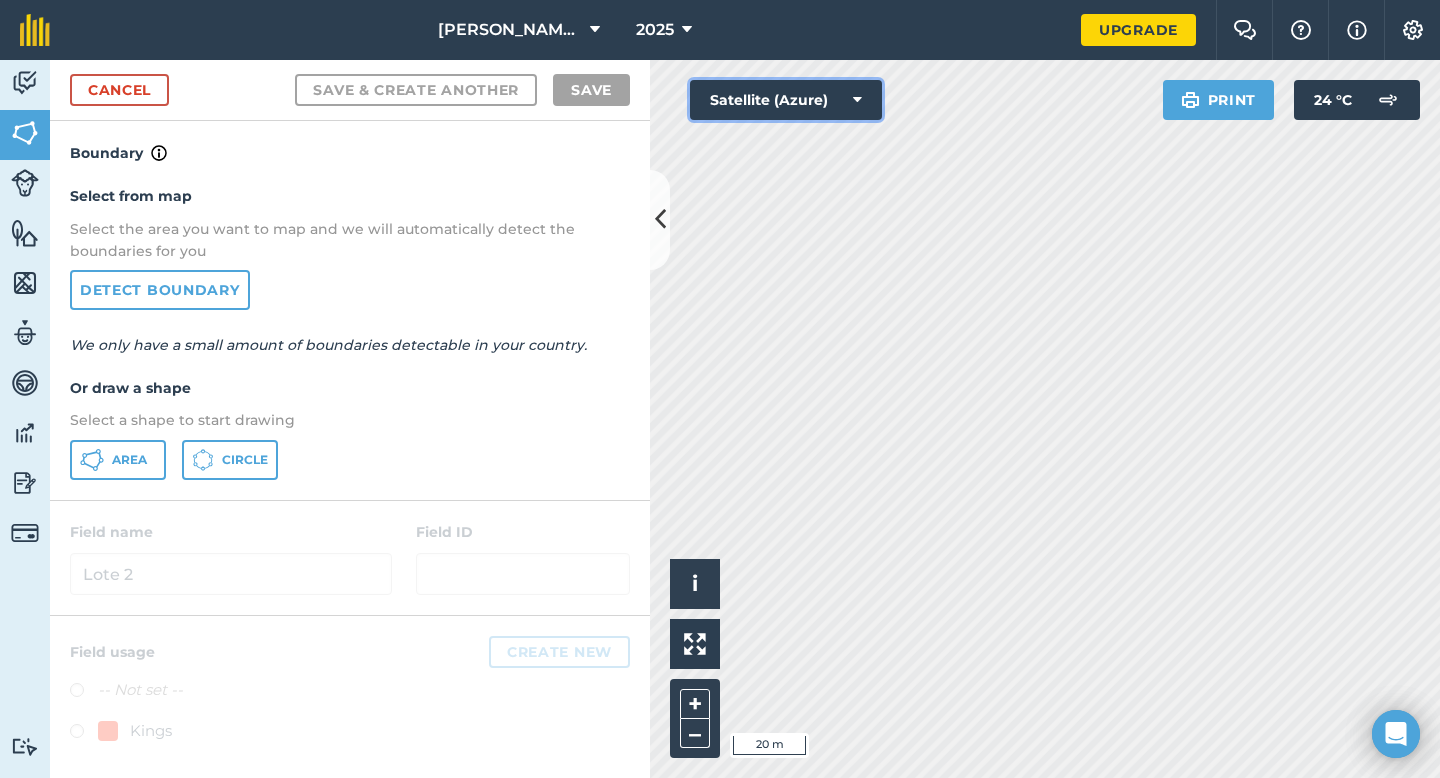 click at bounding box center [857, 100] 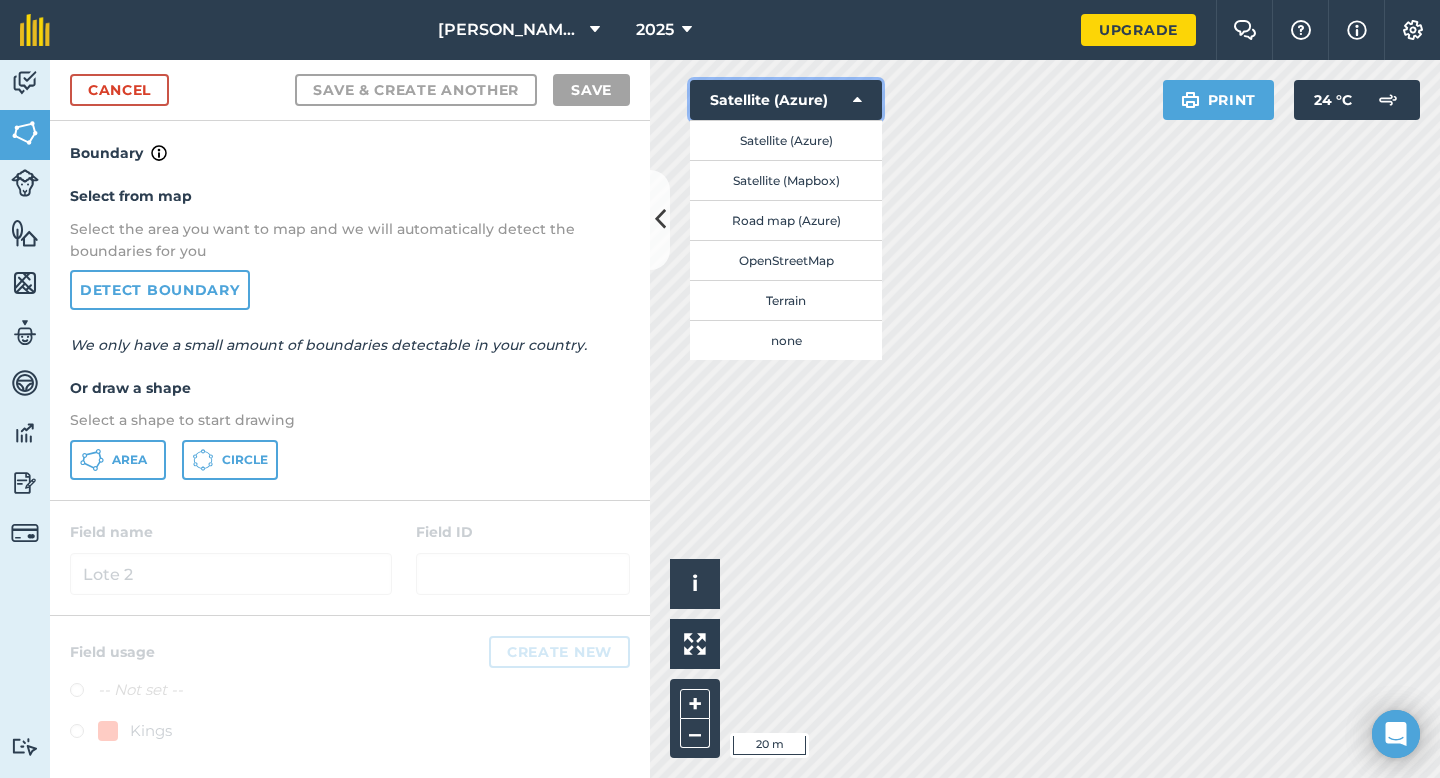 click at bounding box center (857, 100) 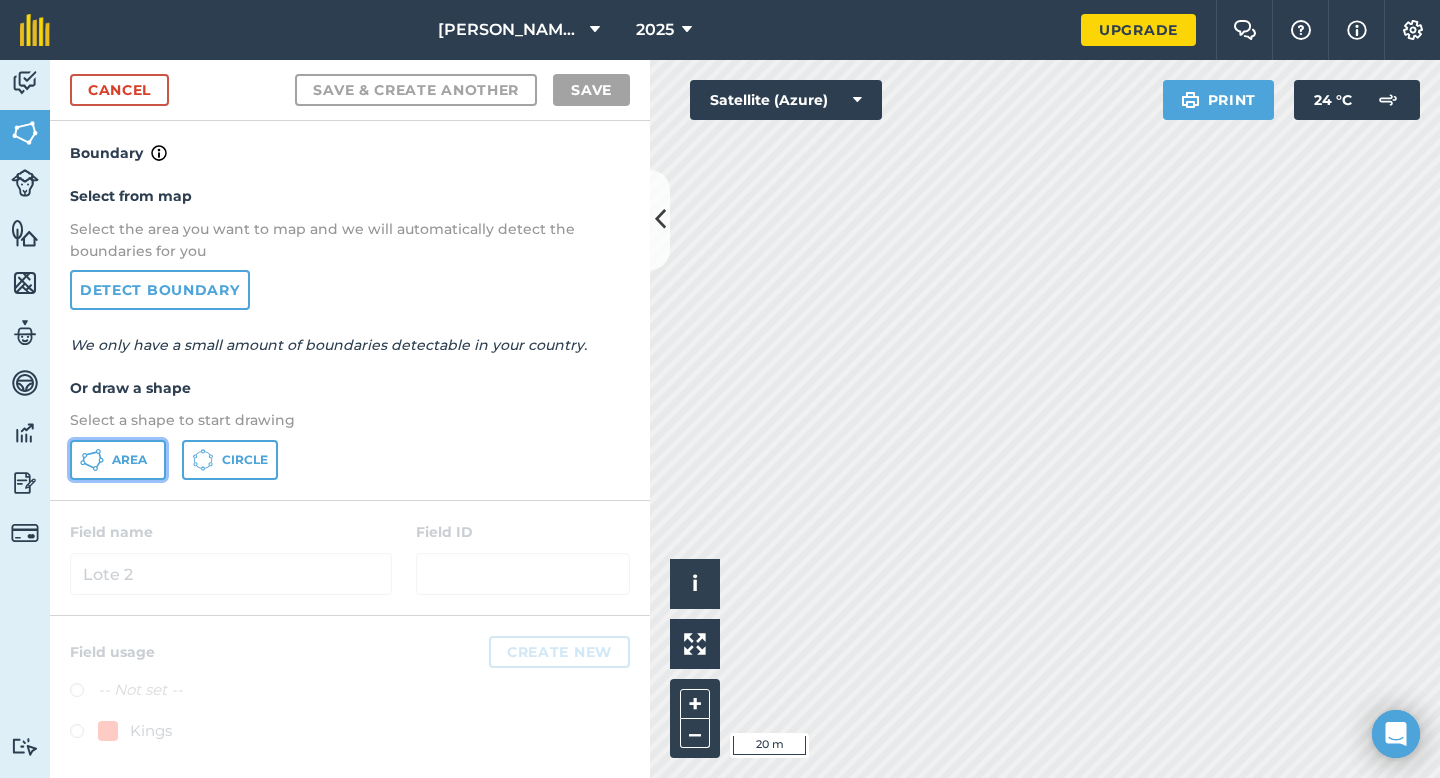 click on "Area" at bounding box center (118, 460) 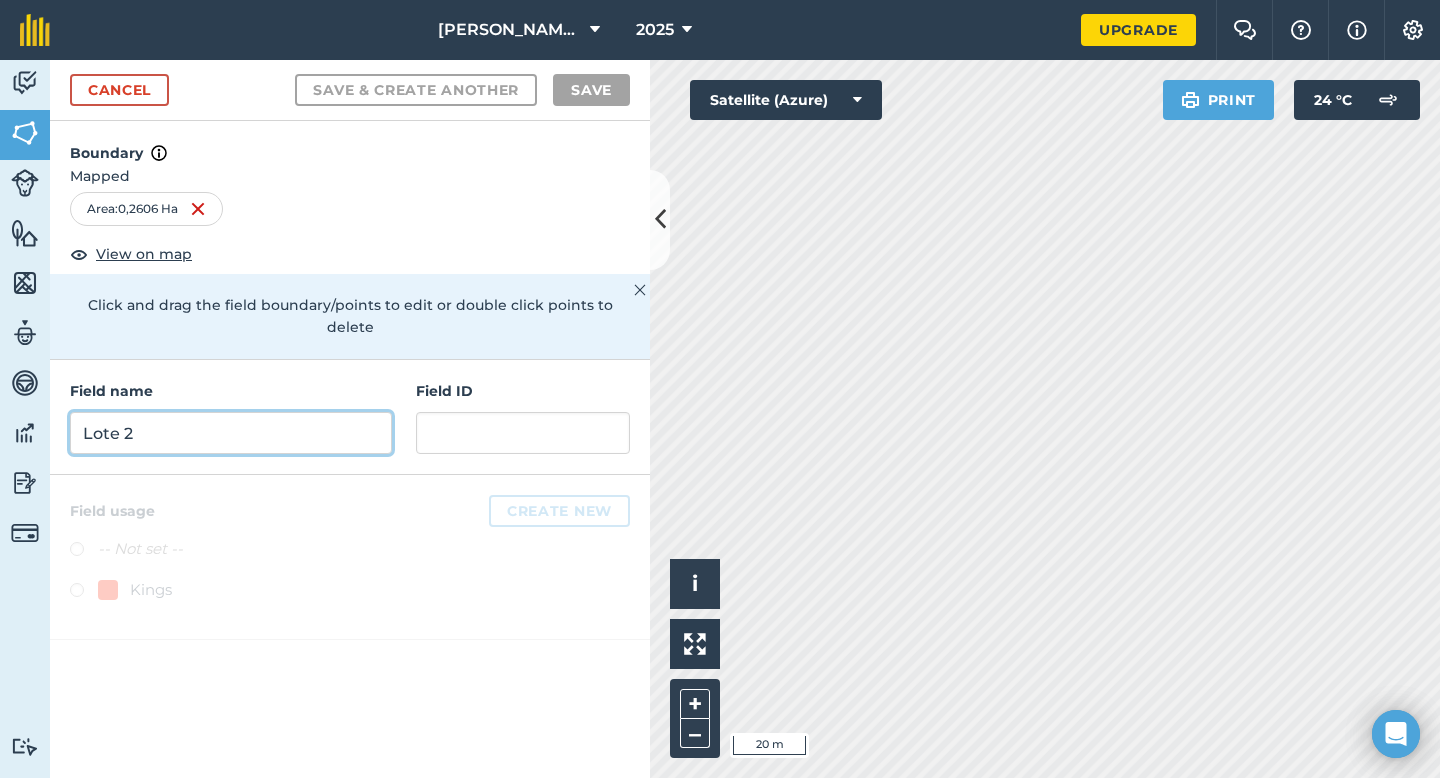 click on "Lote 2" at bounding box center (231, 433) 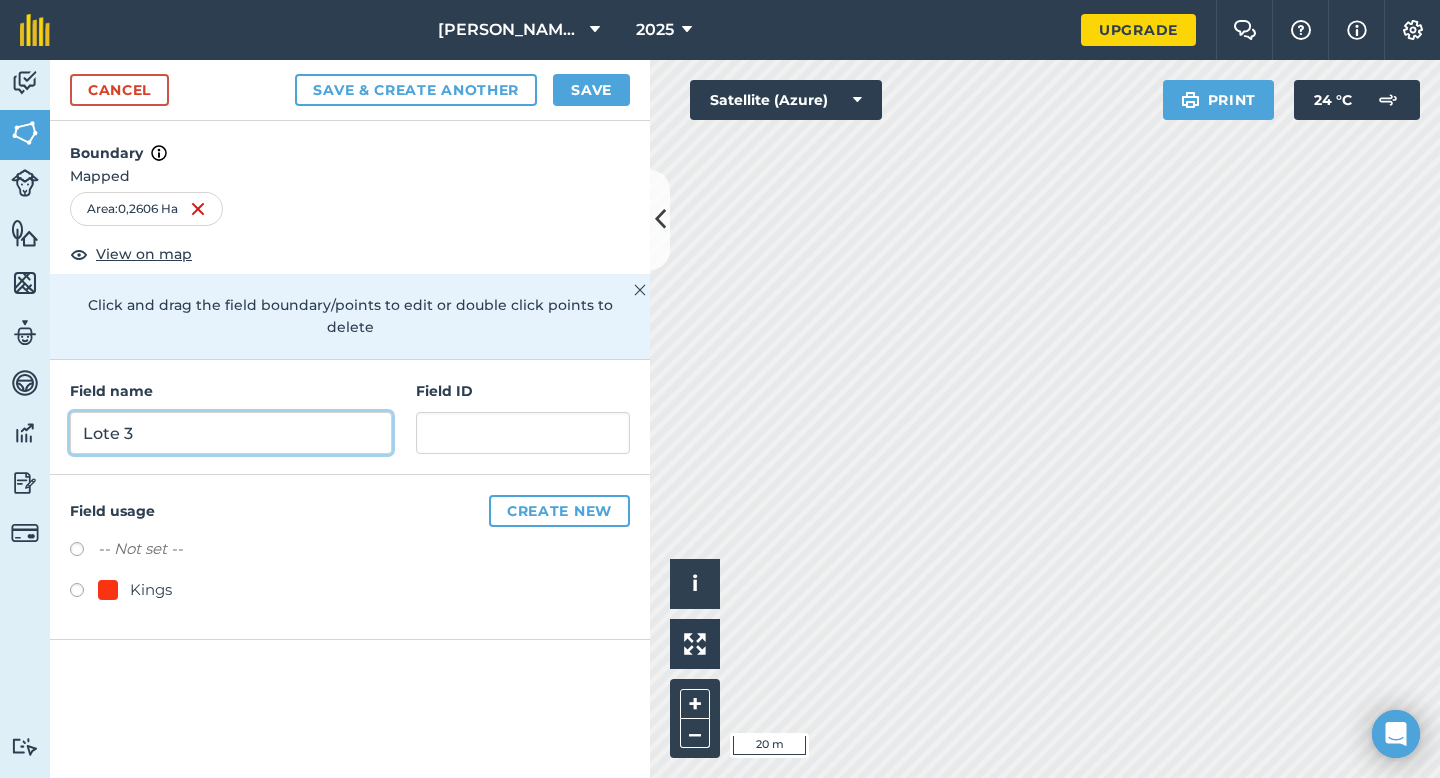type on "Lote 3" 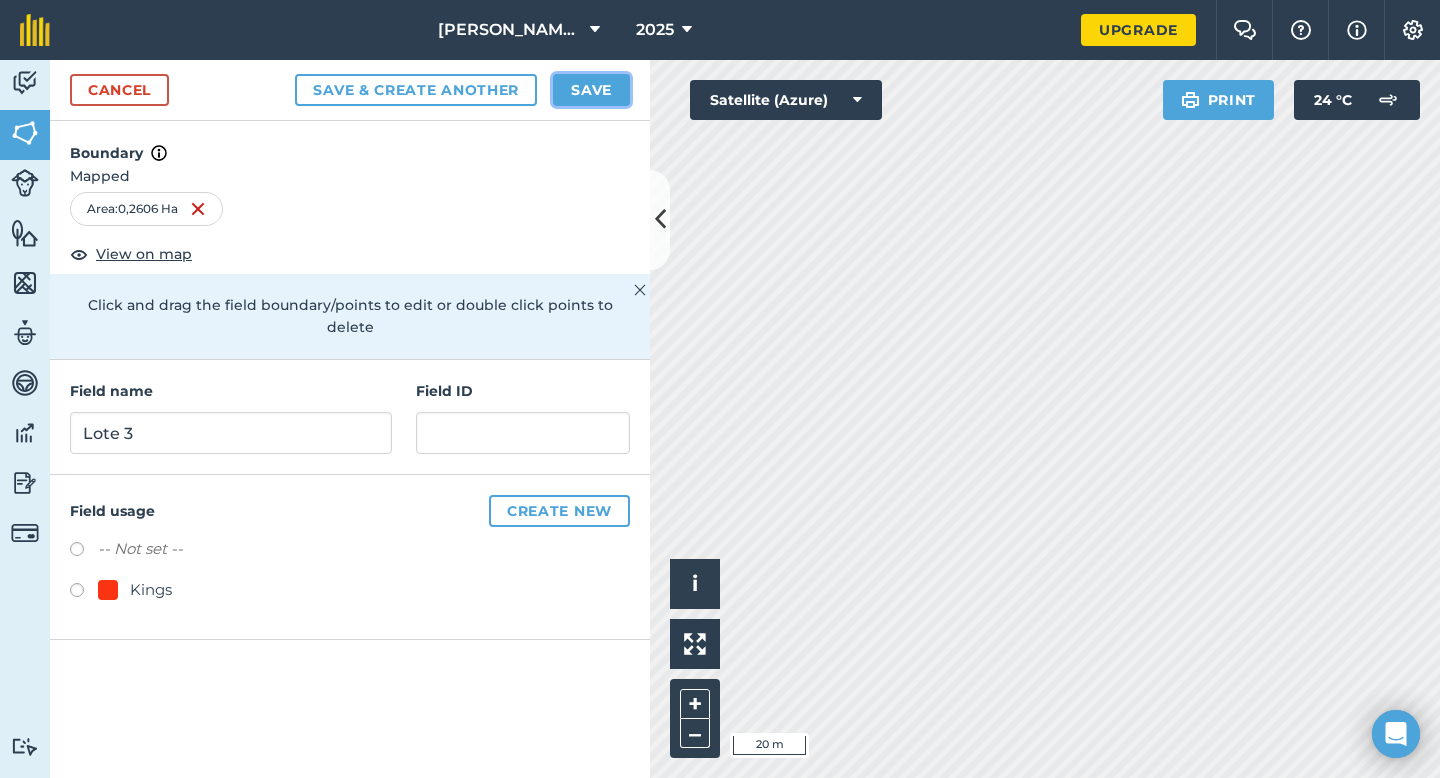 click on "Save" at bounding box center (591, 90) 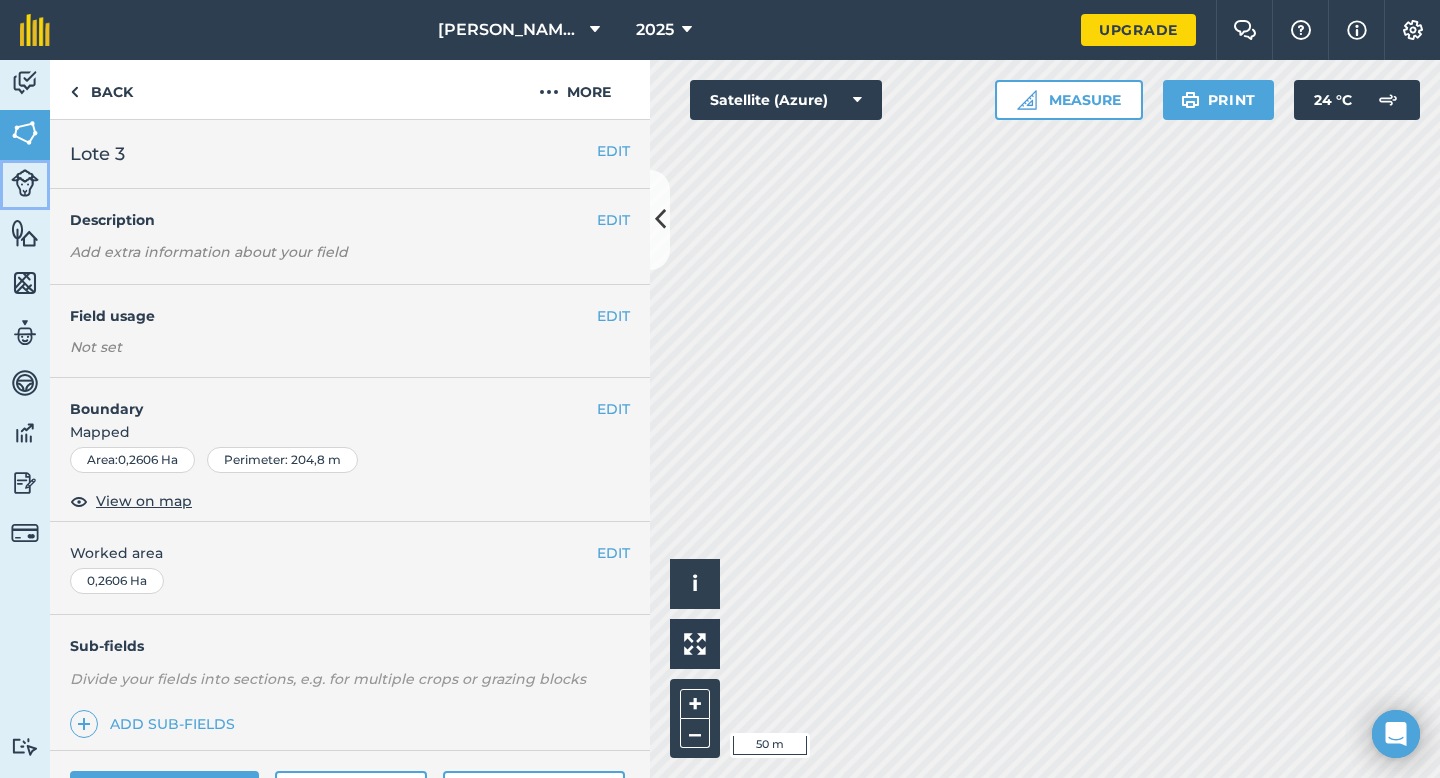 click at bounding box center [25, 183] 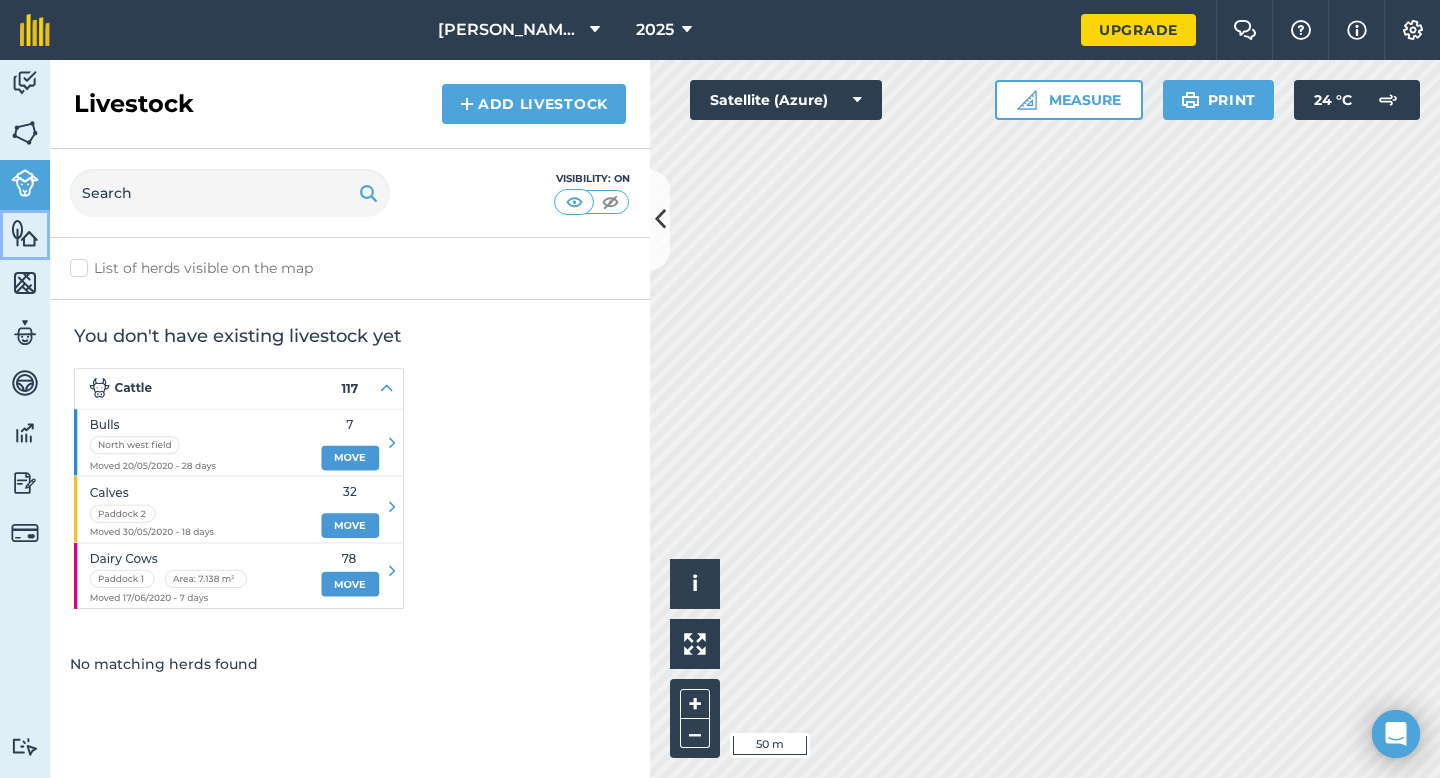 click at bounding box center [25, 233] 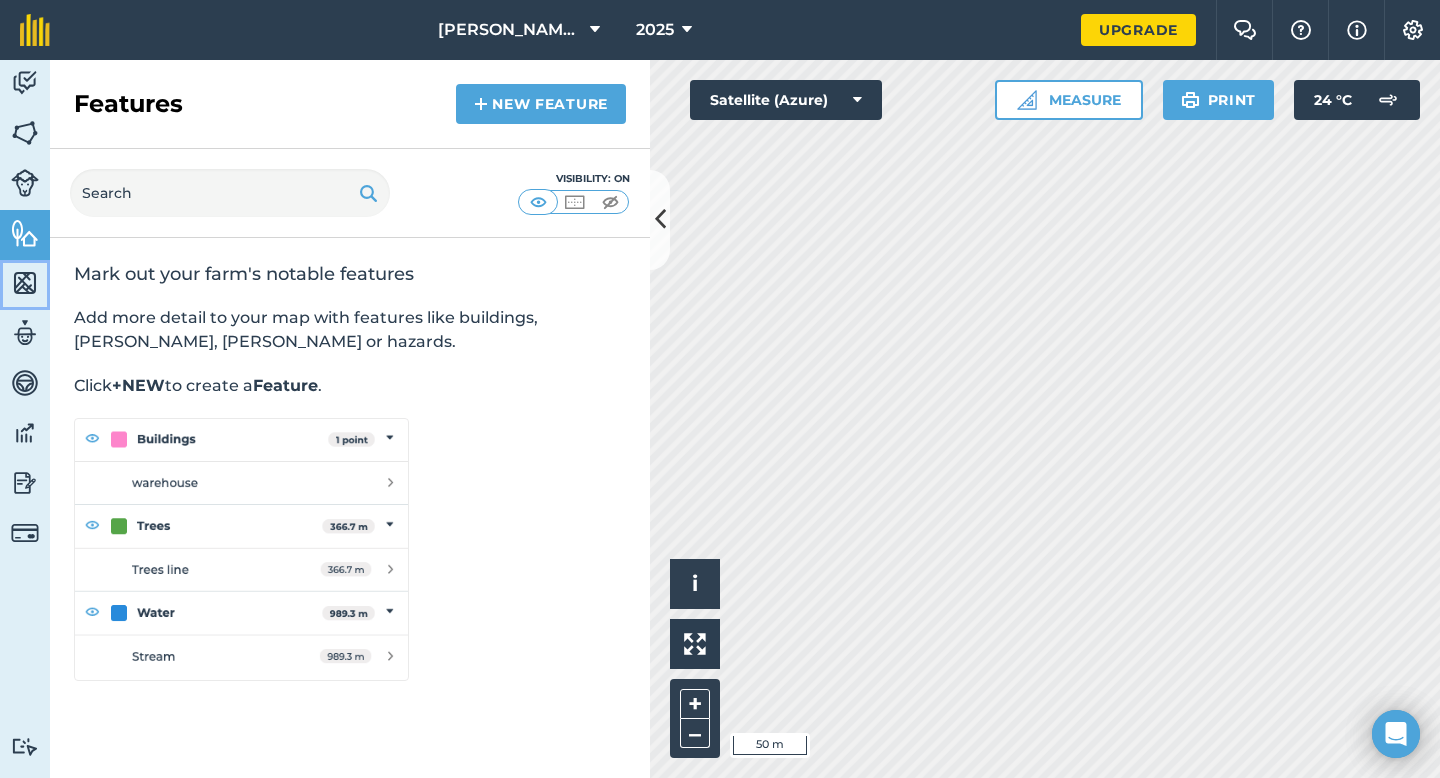 click on "Maps" at bounding box center (25, 285) 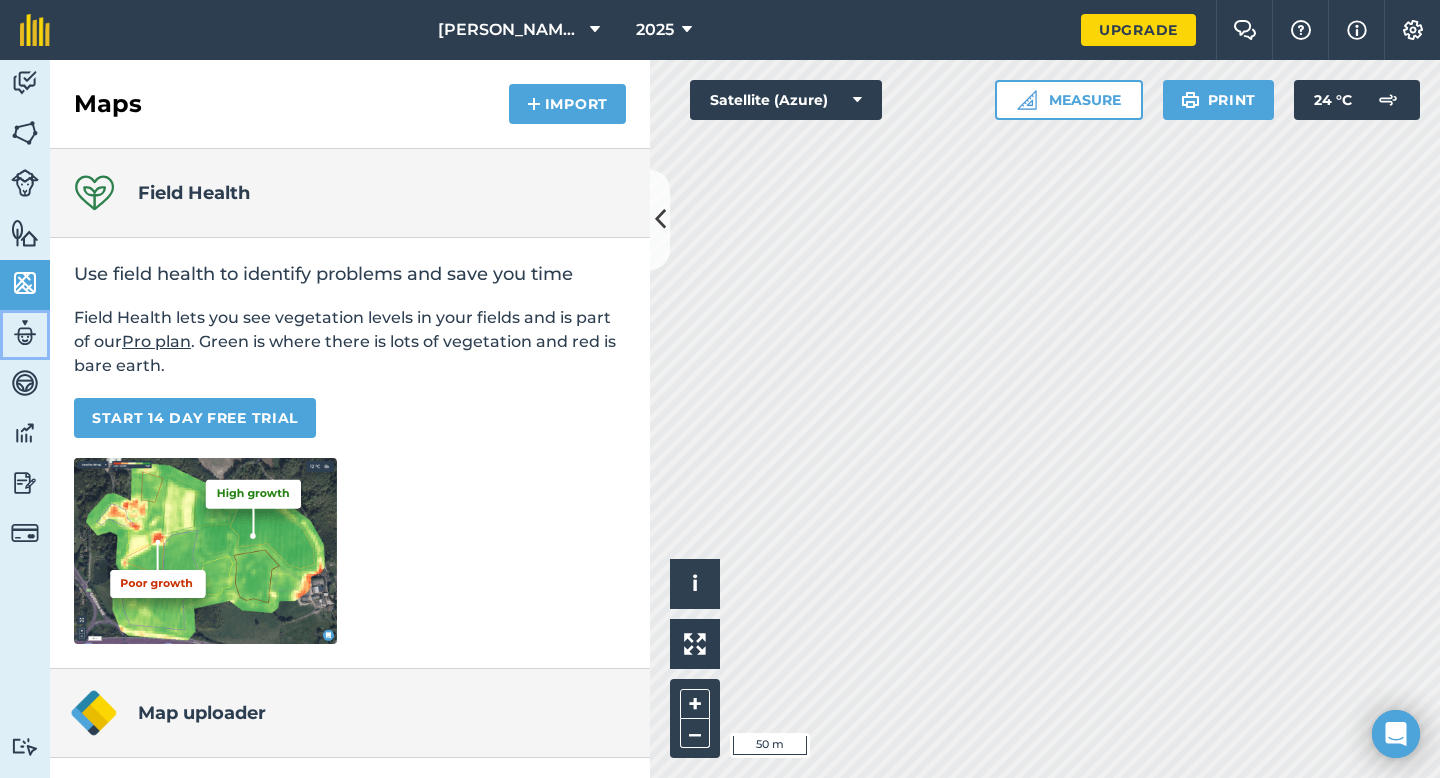 click at bounding box center (25, 333) 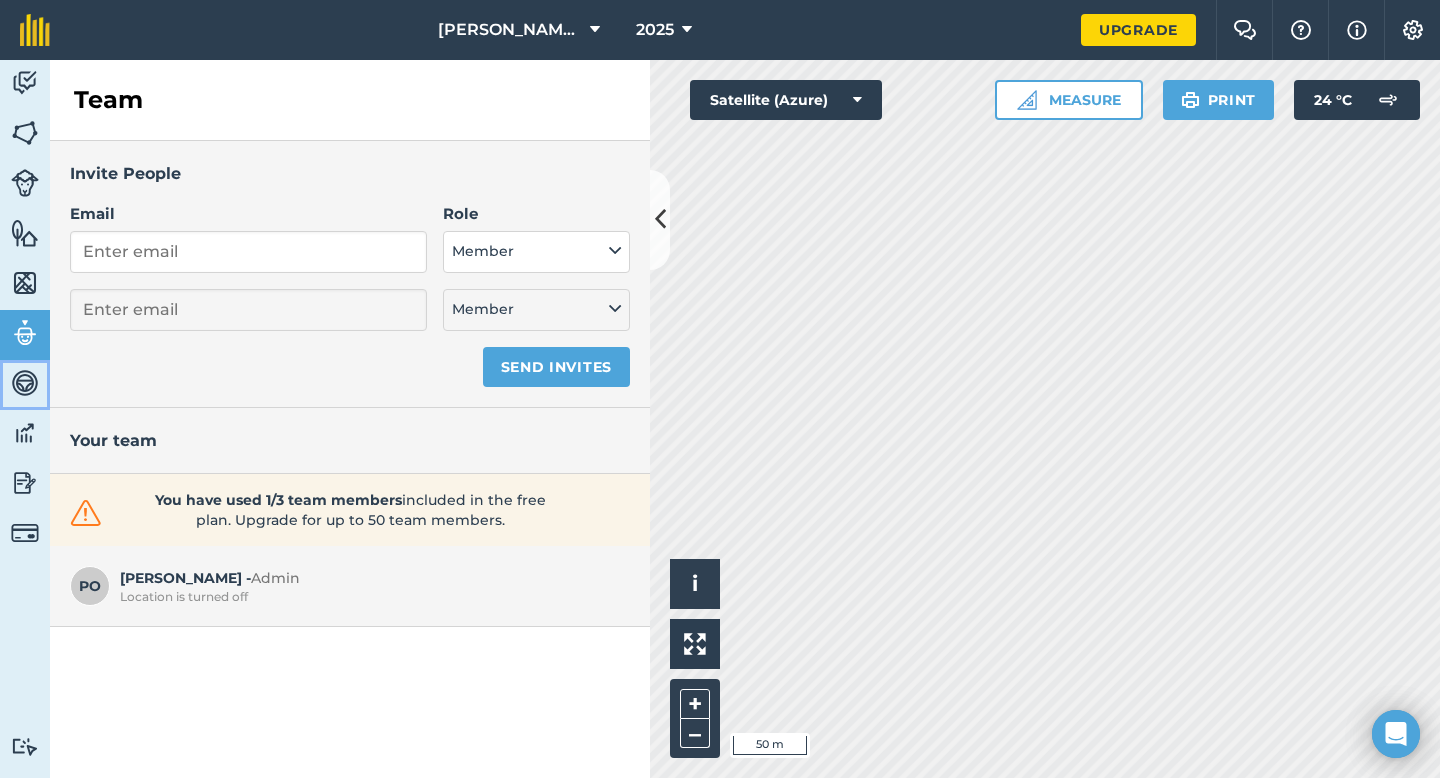 click at bounding box center [25, 383] 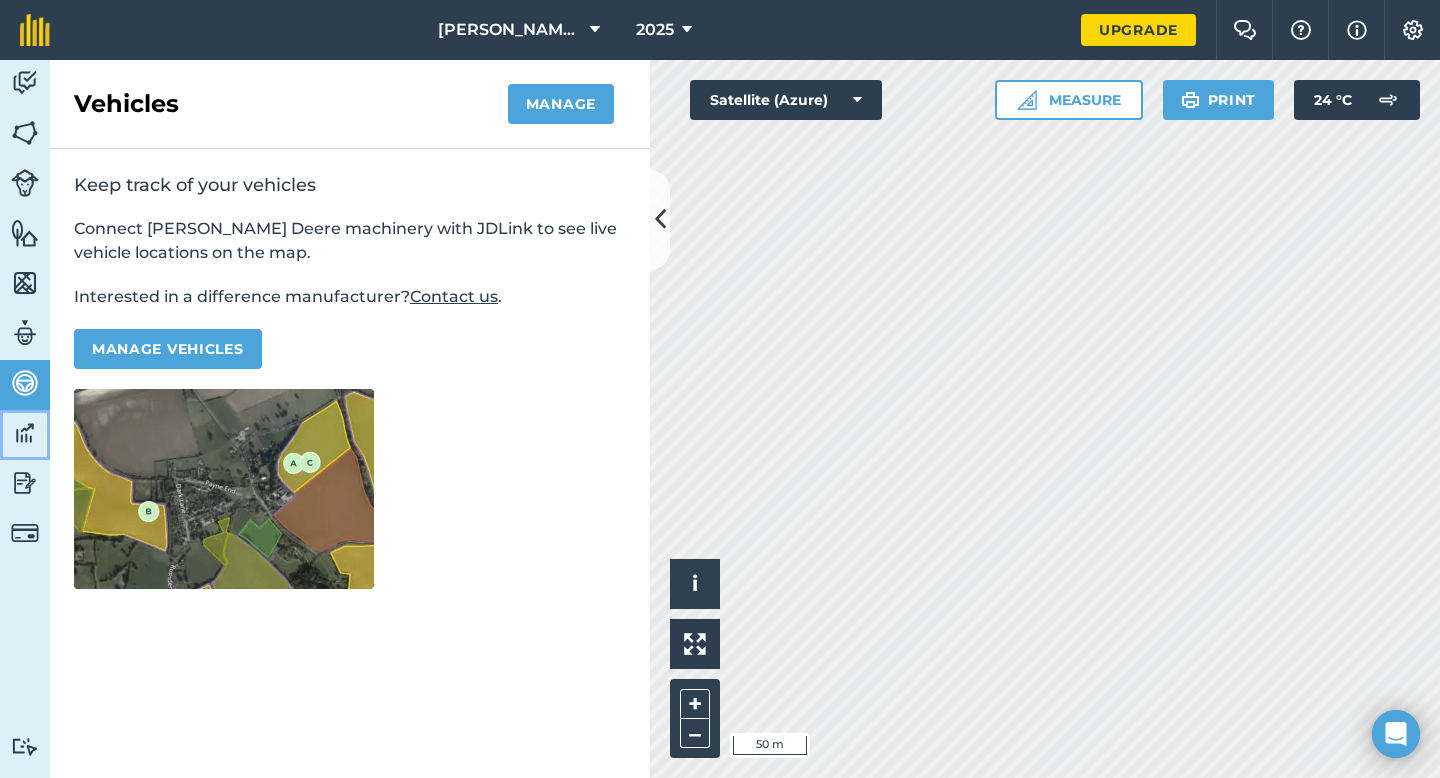 click at bounding box center (25, 433) 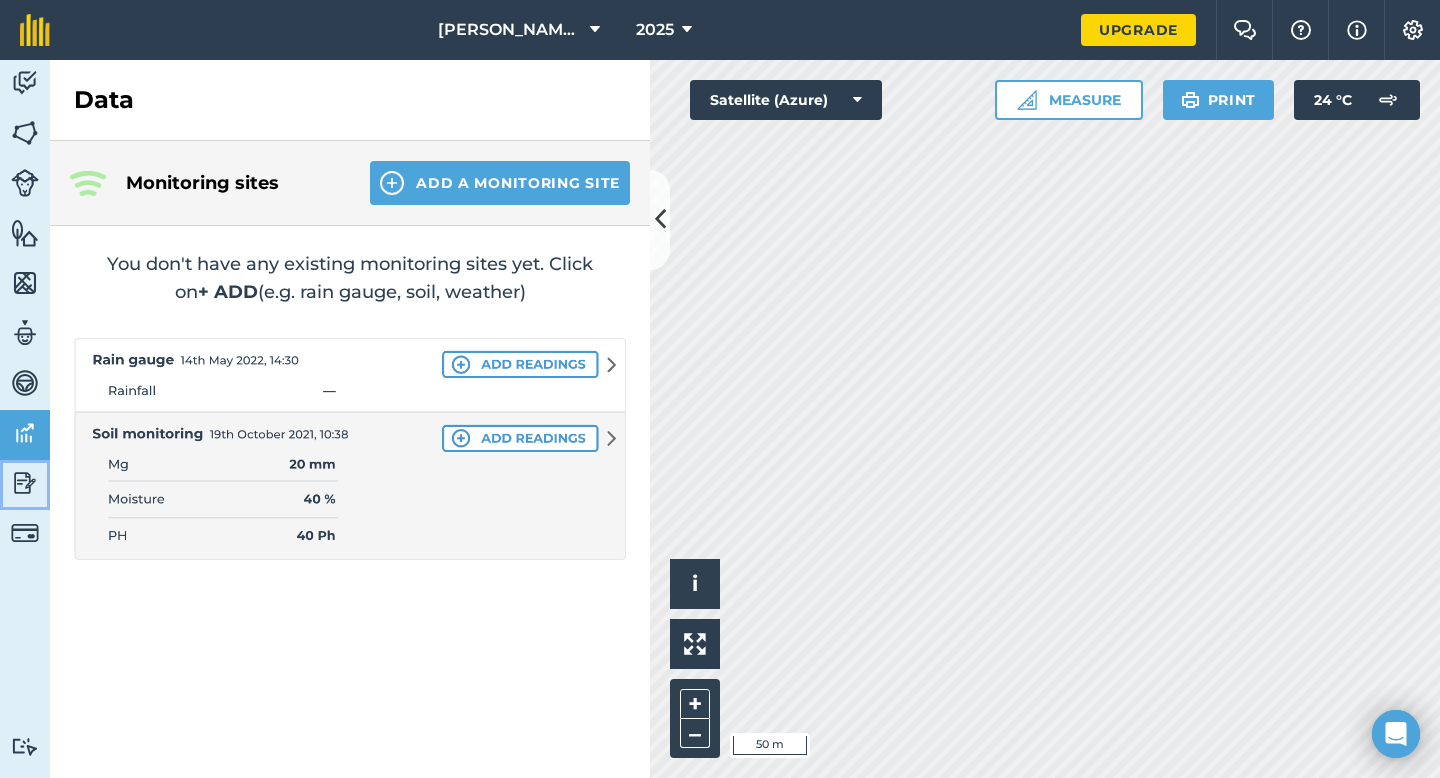click at bounding box center [25, 483] 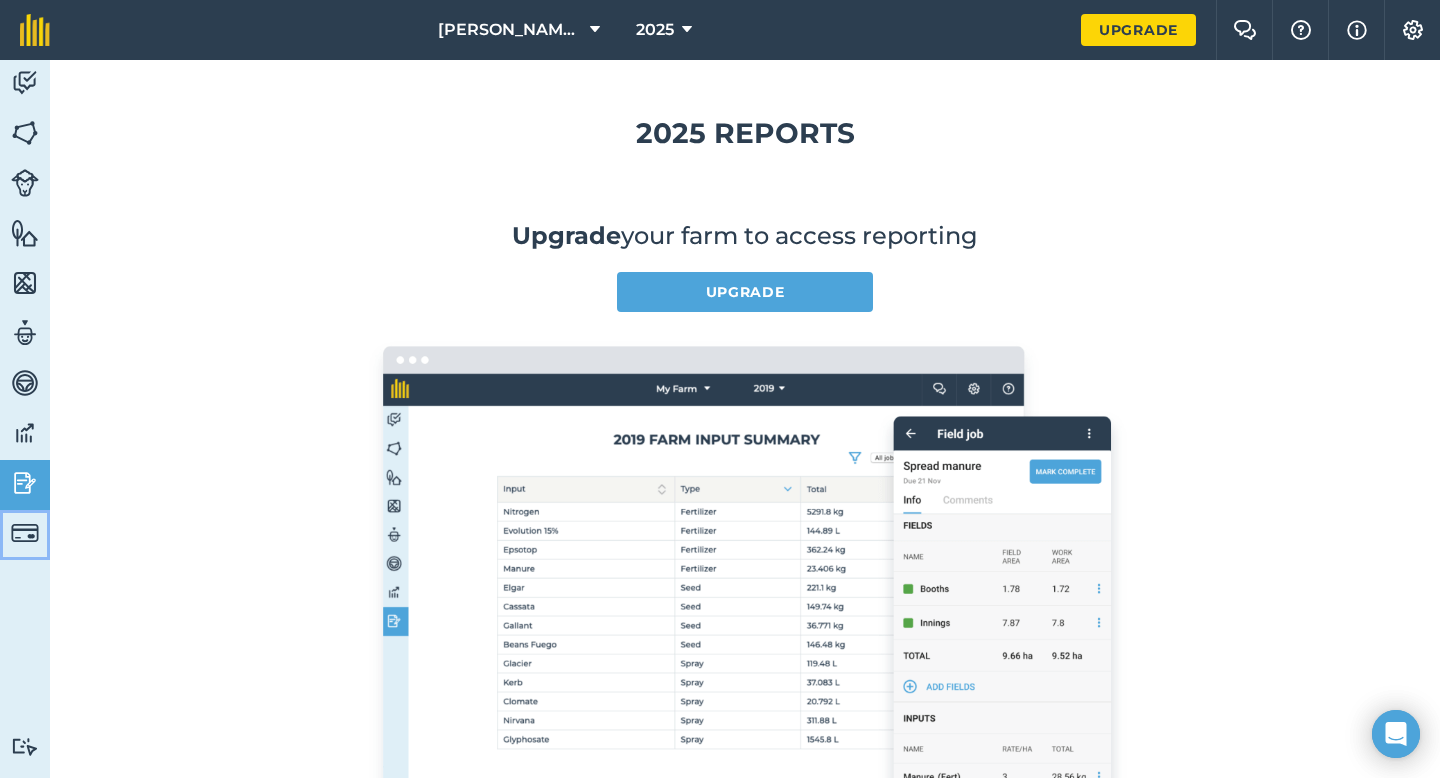 click at bounding box center (25, 533) 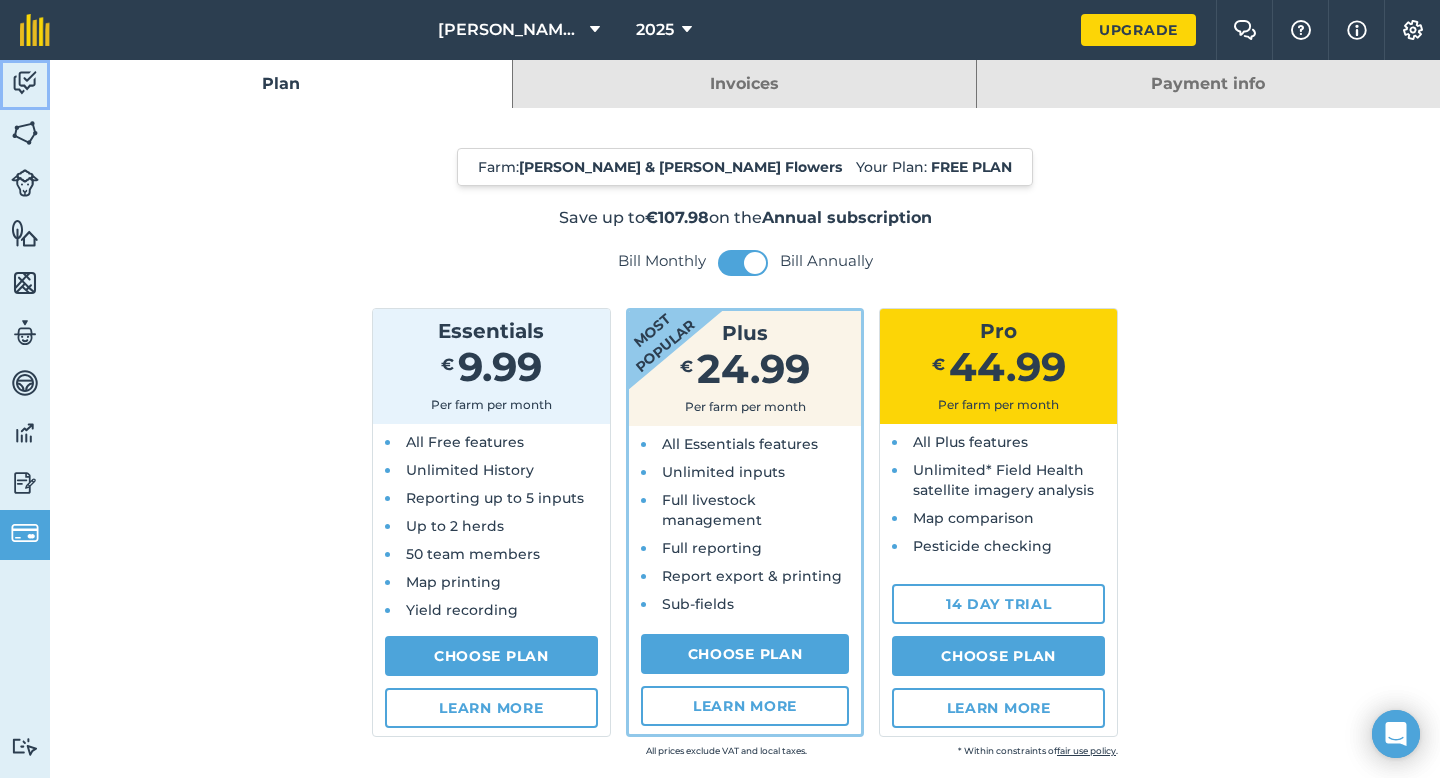 click at bounding box center (25, 83) 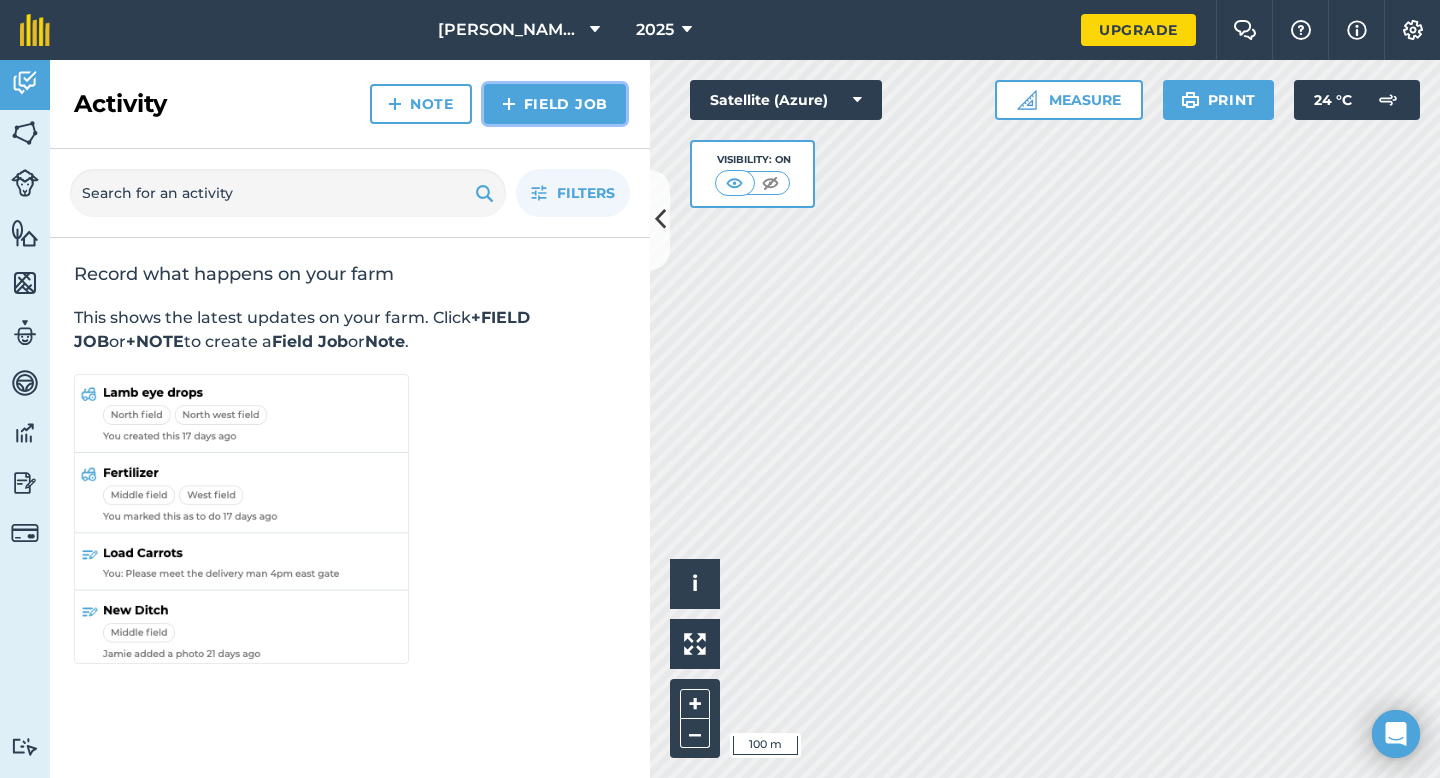 click on "Field Job" at bounding box center [555, 104] 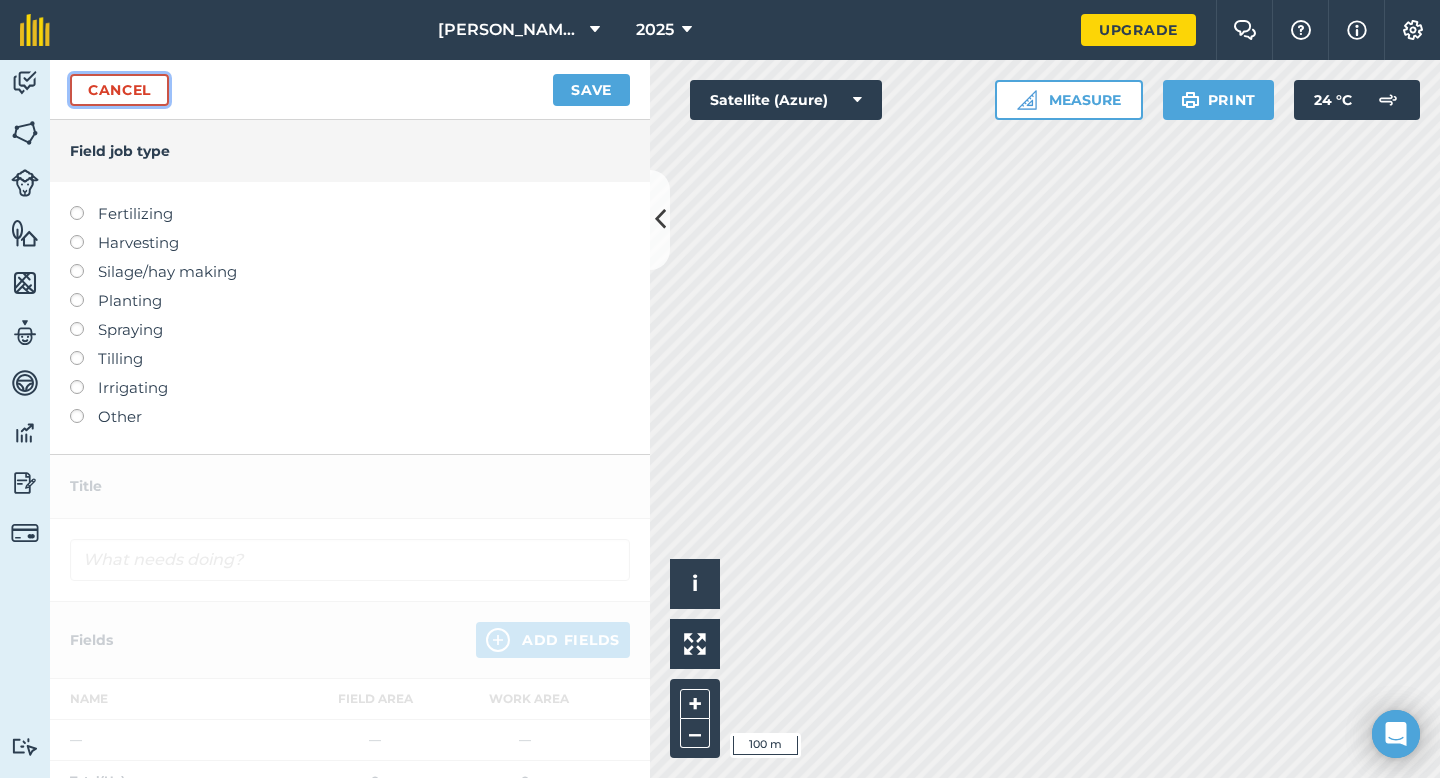 click on "Cancel" at bounding box center (119, 90) 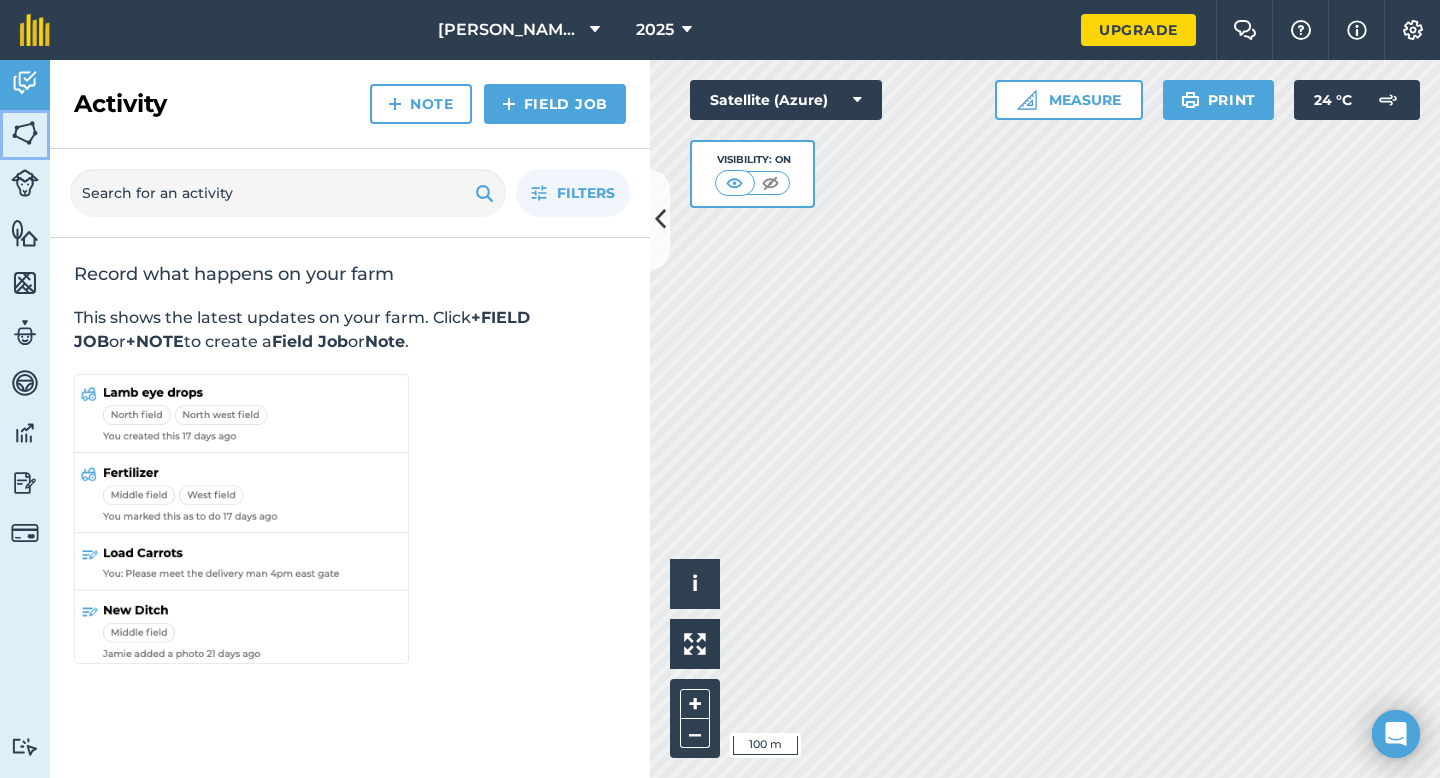 click at bounding box center (25, 133) 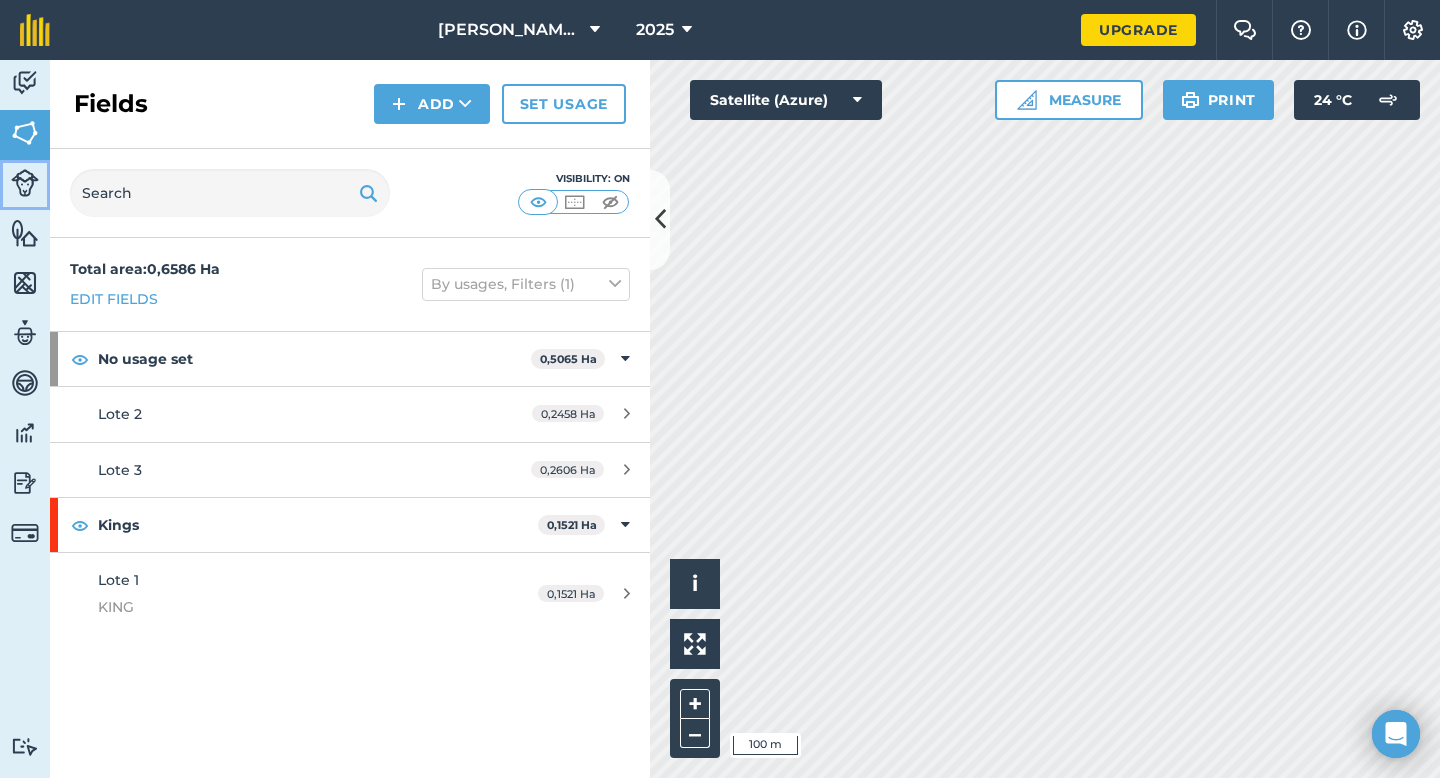 click at bounding box center (25, 183) 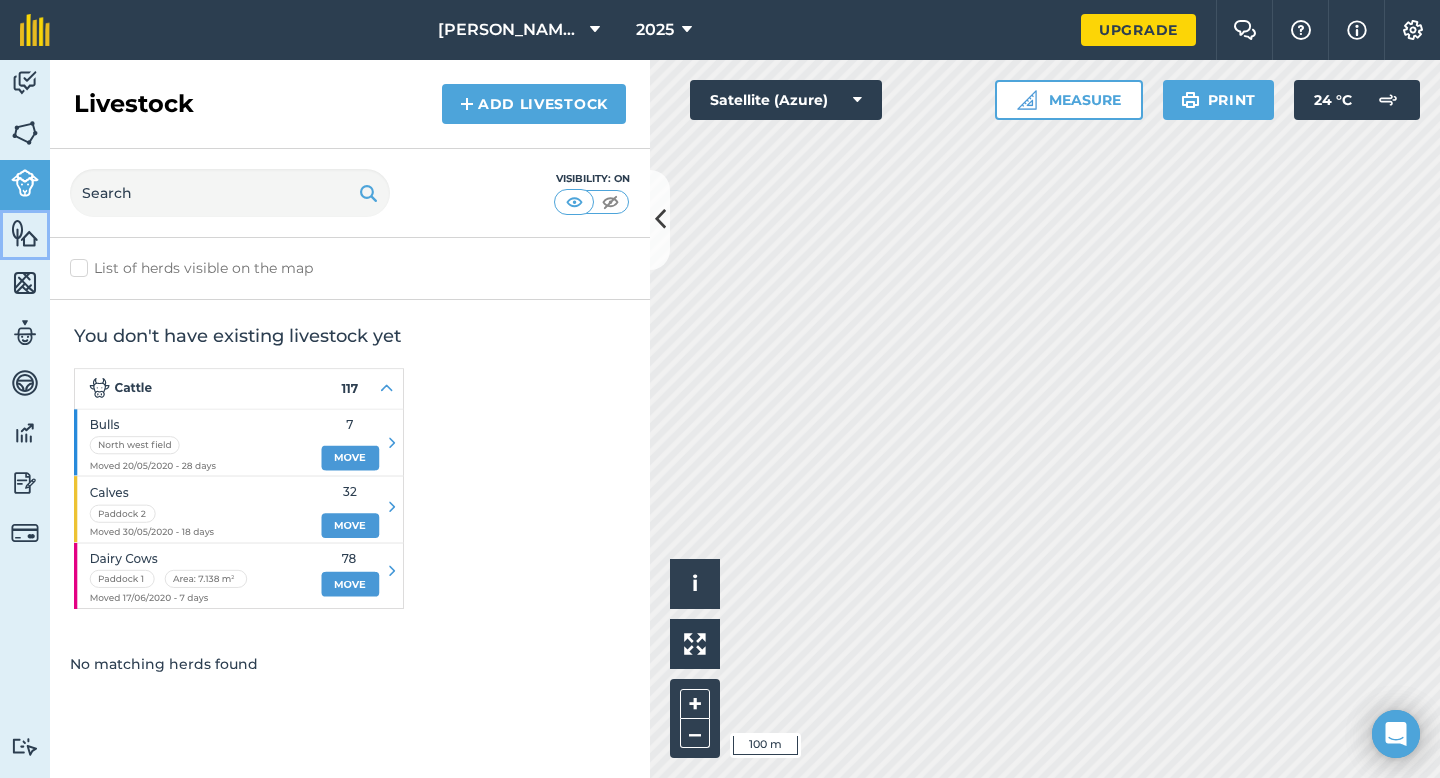 click at bounding box center [25, 233] 